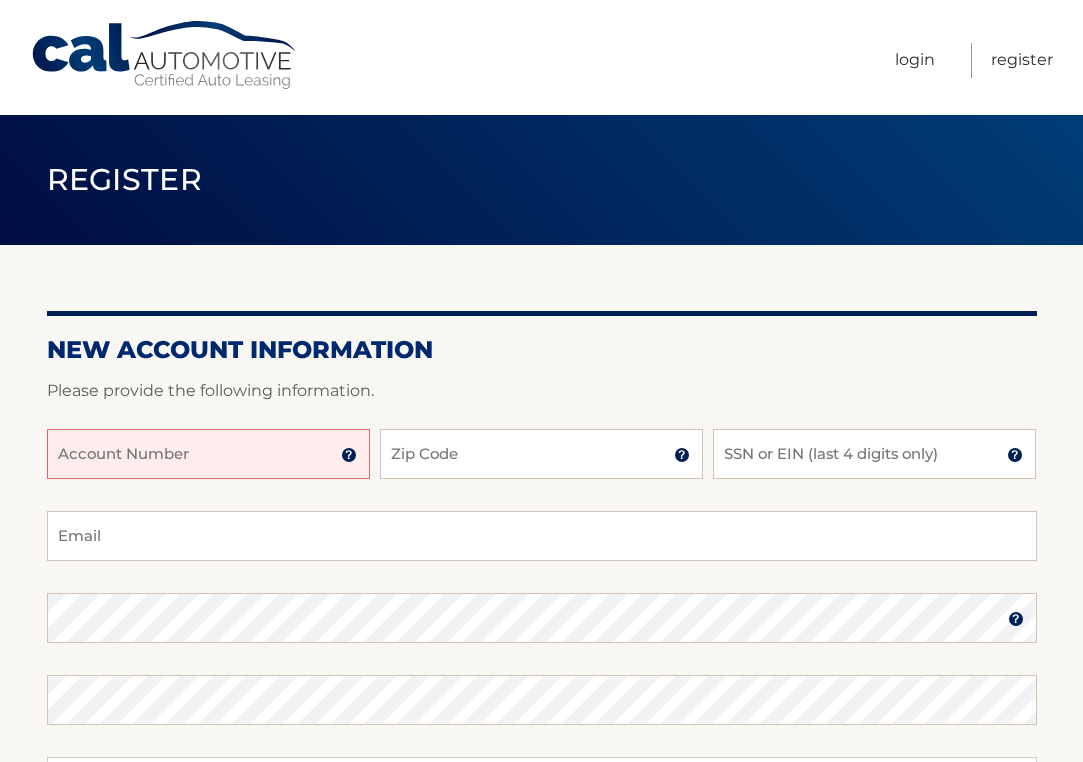 scroll, scrollTop: 0, scrollLeft: 0, axis: both 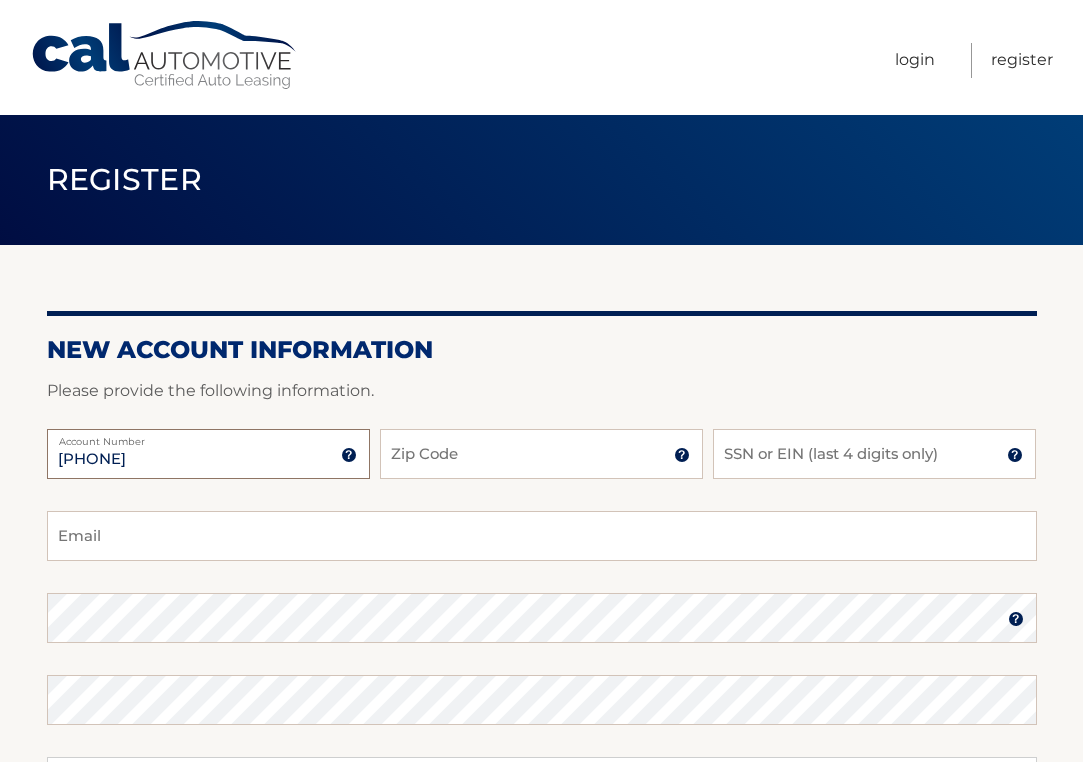 type on "44455964584" 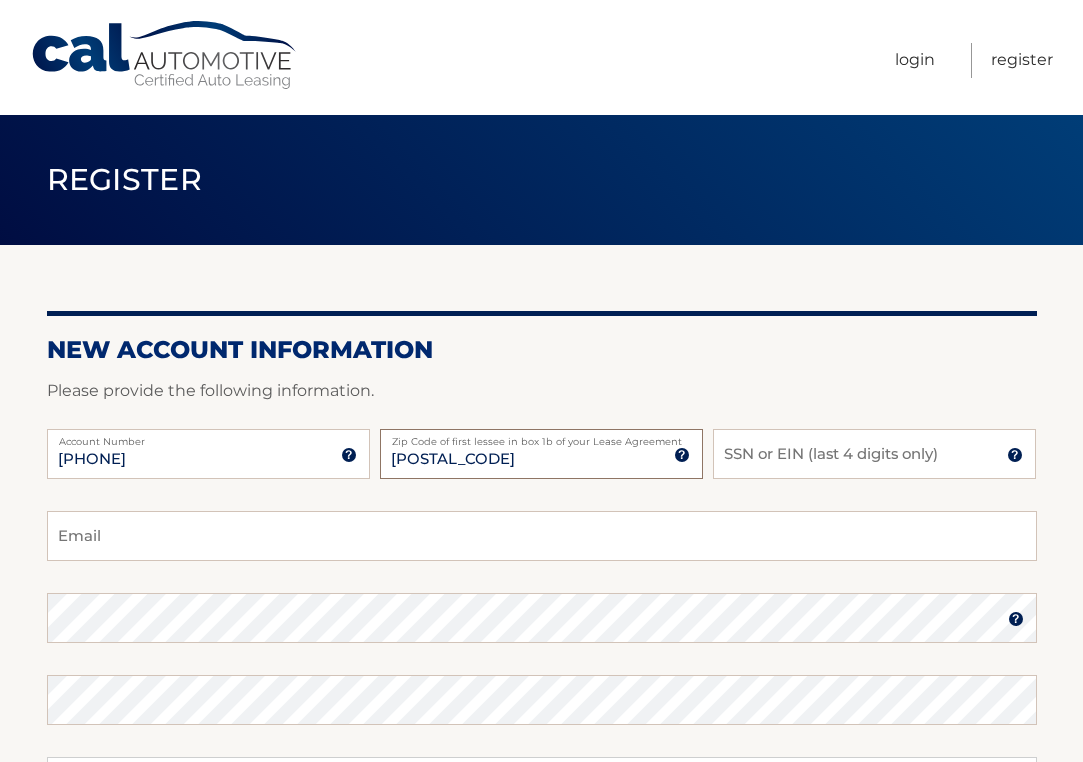 type on "07924" 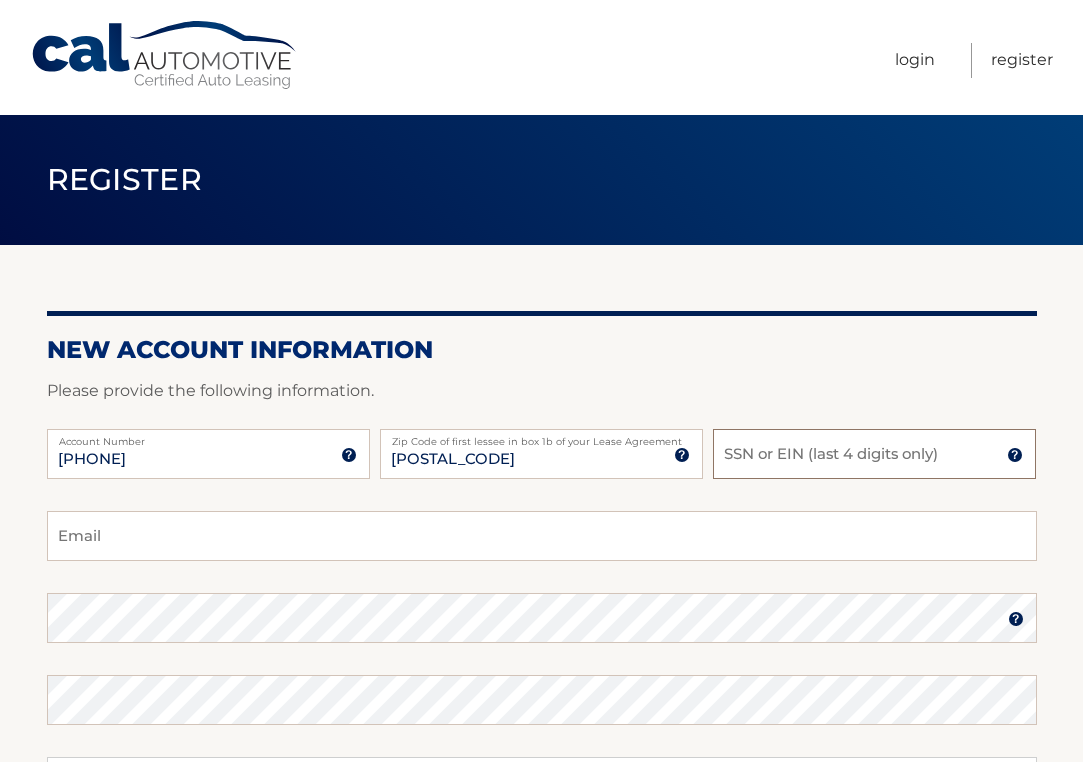 click on "SSN or EIN (last 4 digits only)" at bounding box center [874, 454] 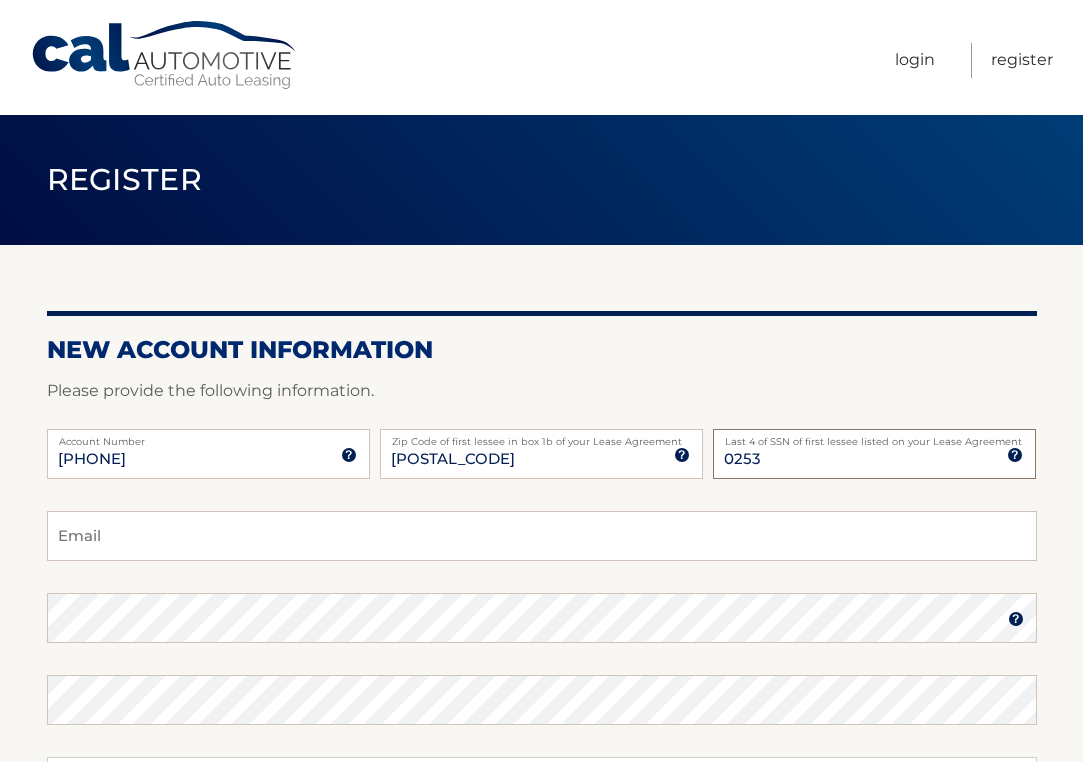 type on "0253" 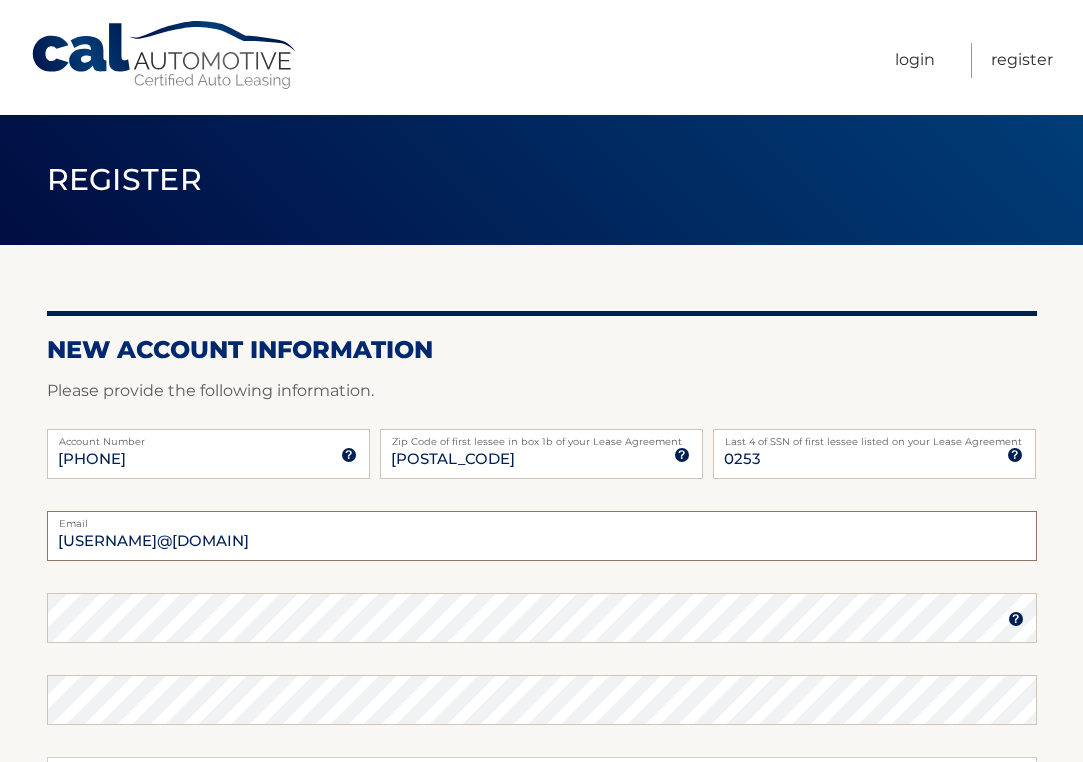 type on "robertlshernandez@gmail.com" 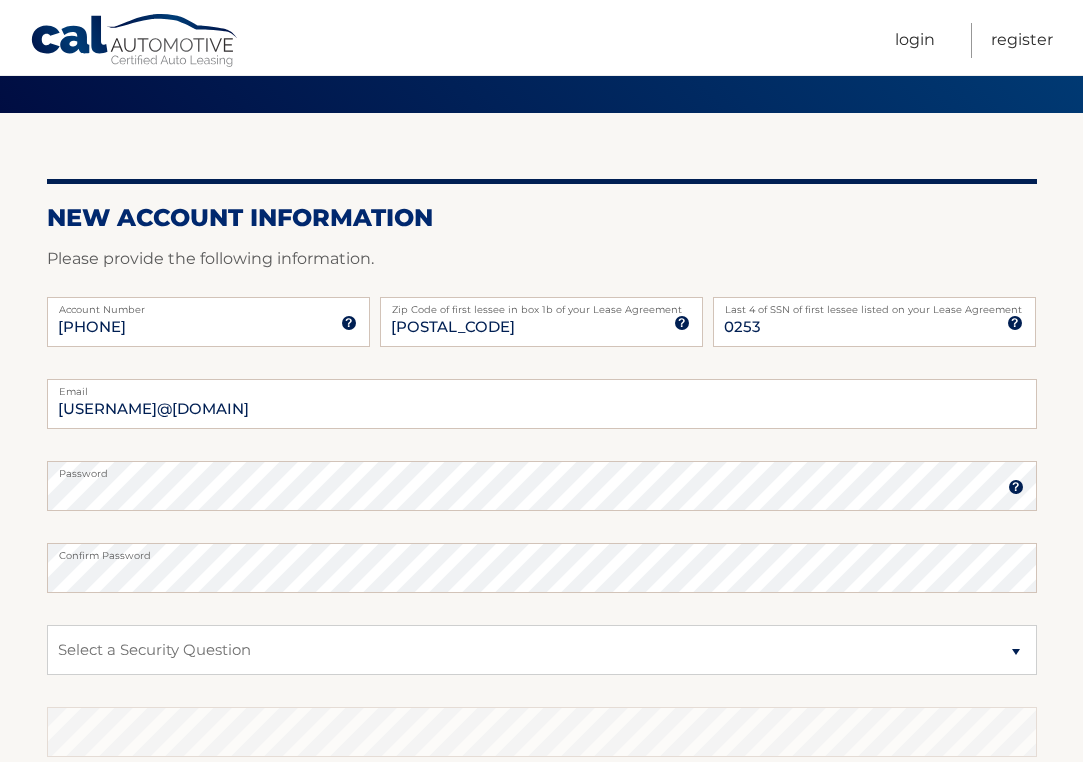 scroll, scrollTop: 139, scrollLeft: 0, axis: vertical 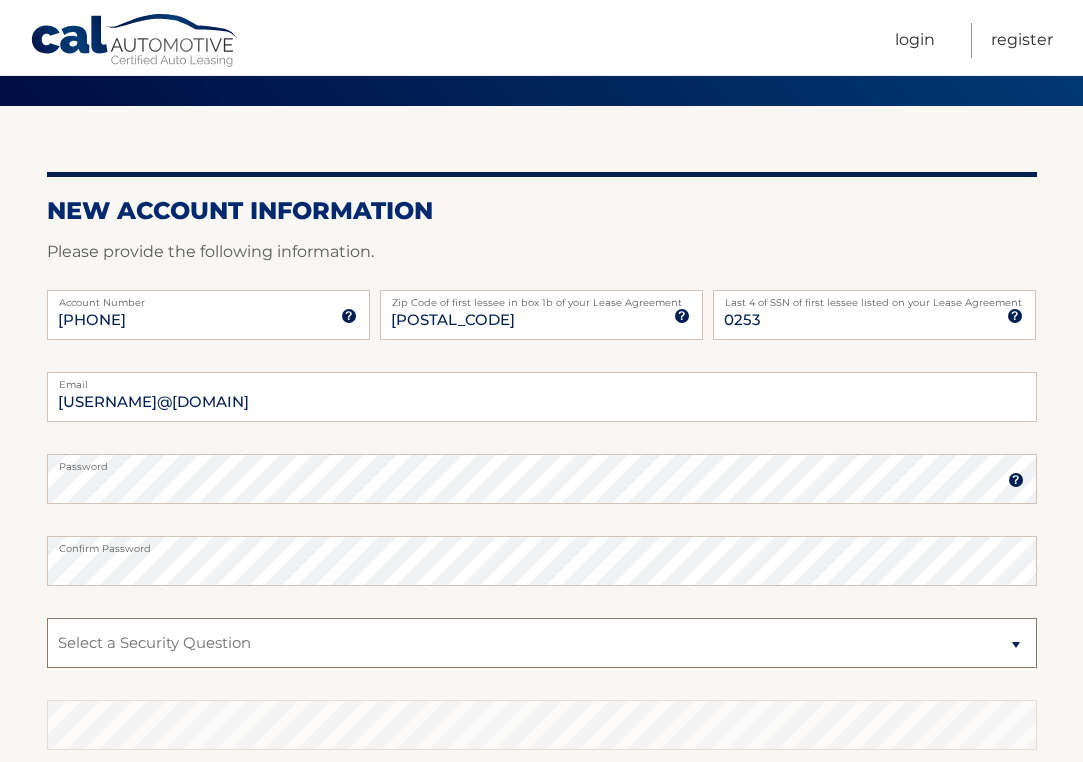 select on "4" 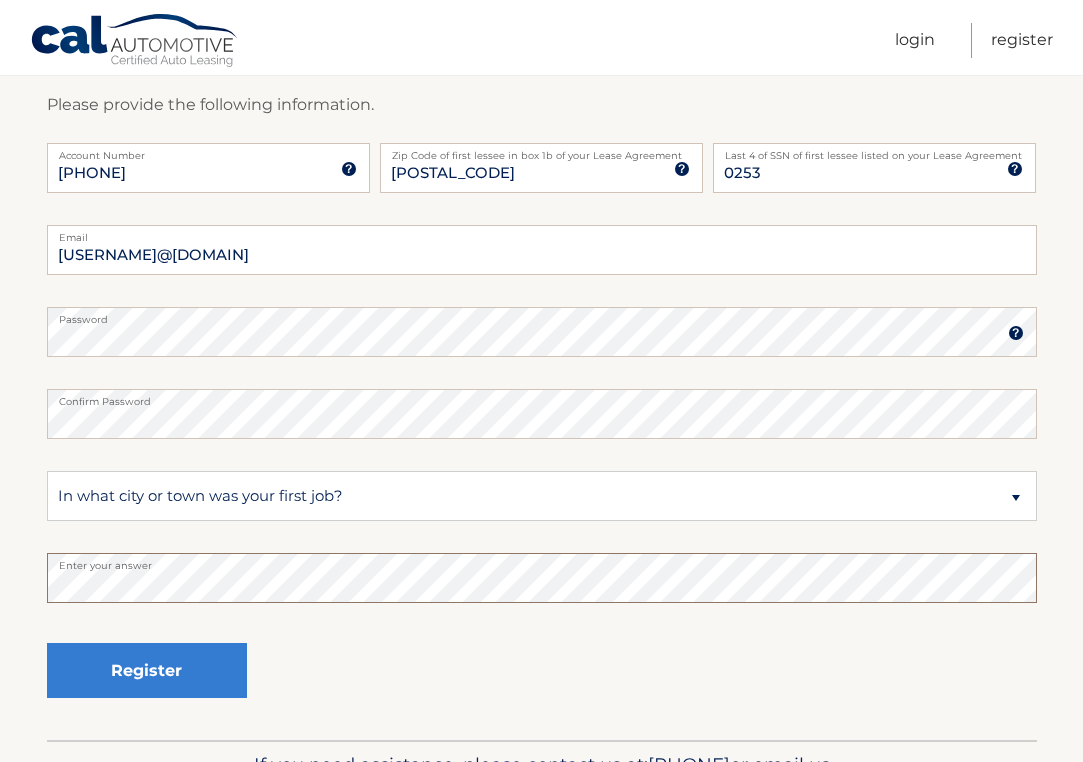 scroll, scrollTop: 283, scrollLeft: 0, axis: vertical 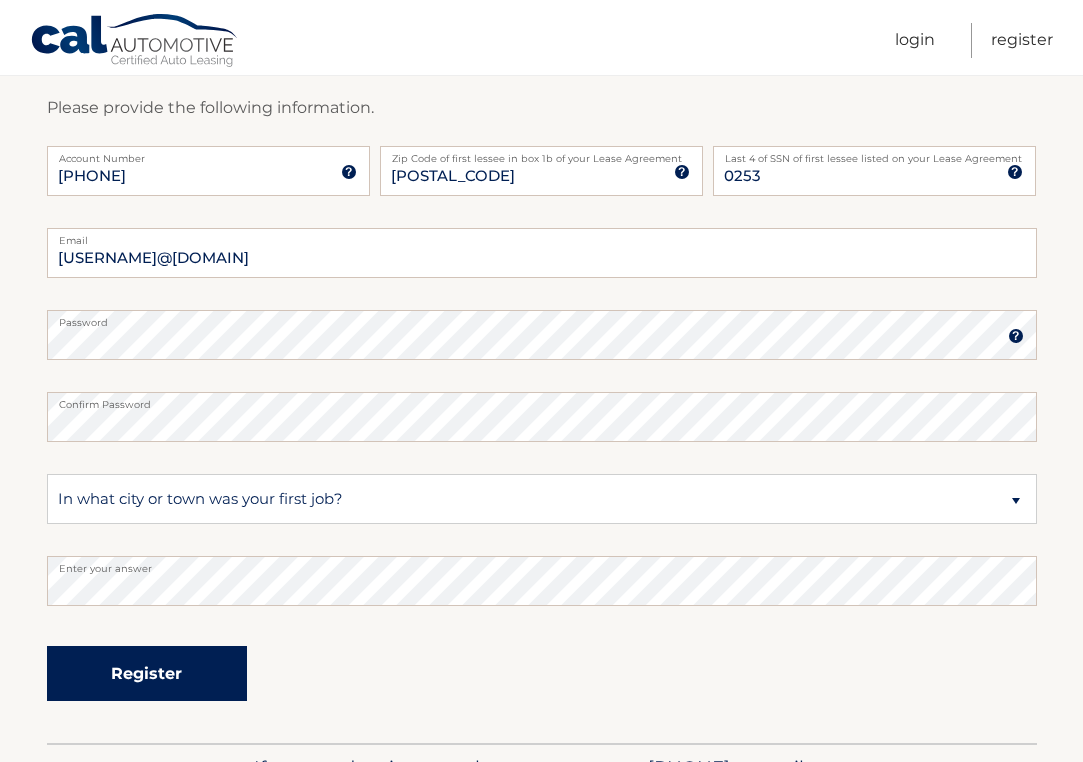 click on "Register" at bounding box center [147, 673] 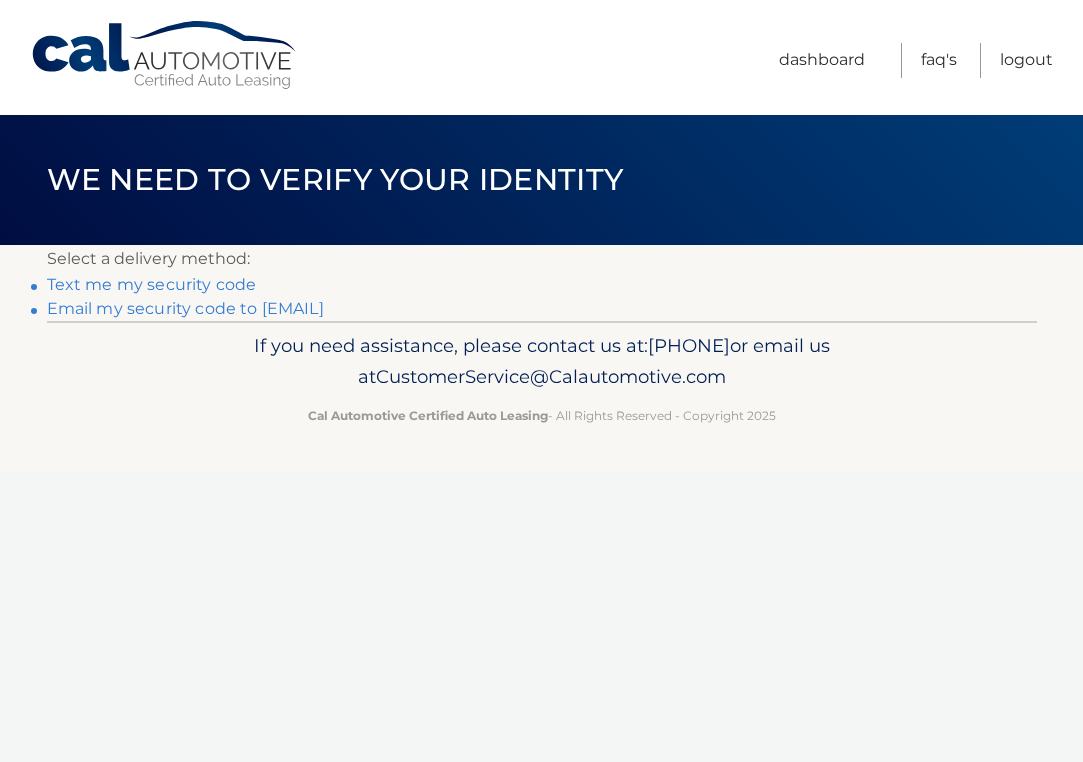 scroll, scrollTop: 0, scrollLeft: 0, axis: both 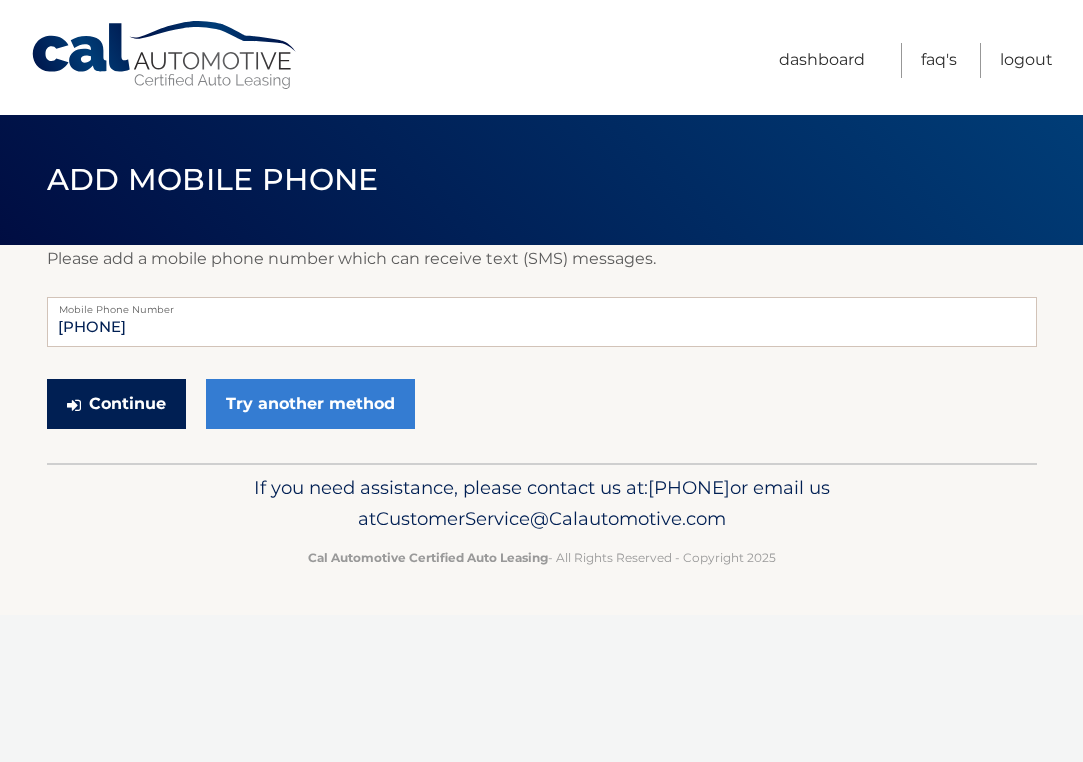 click on "Continue" at bounding box center (116, 404) 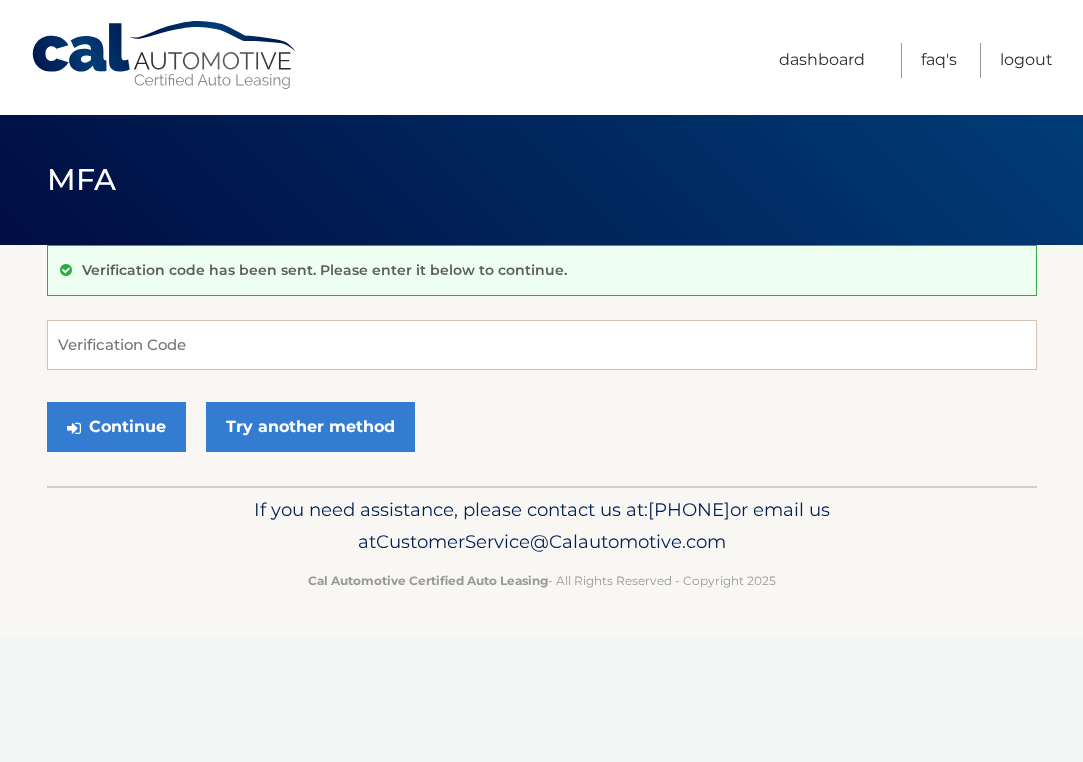 scroll, scrollTop: 0, scrollLeft: 0, axis: both 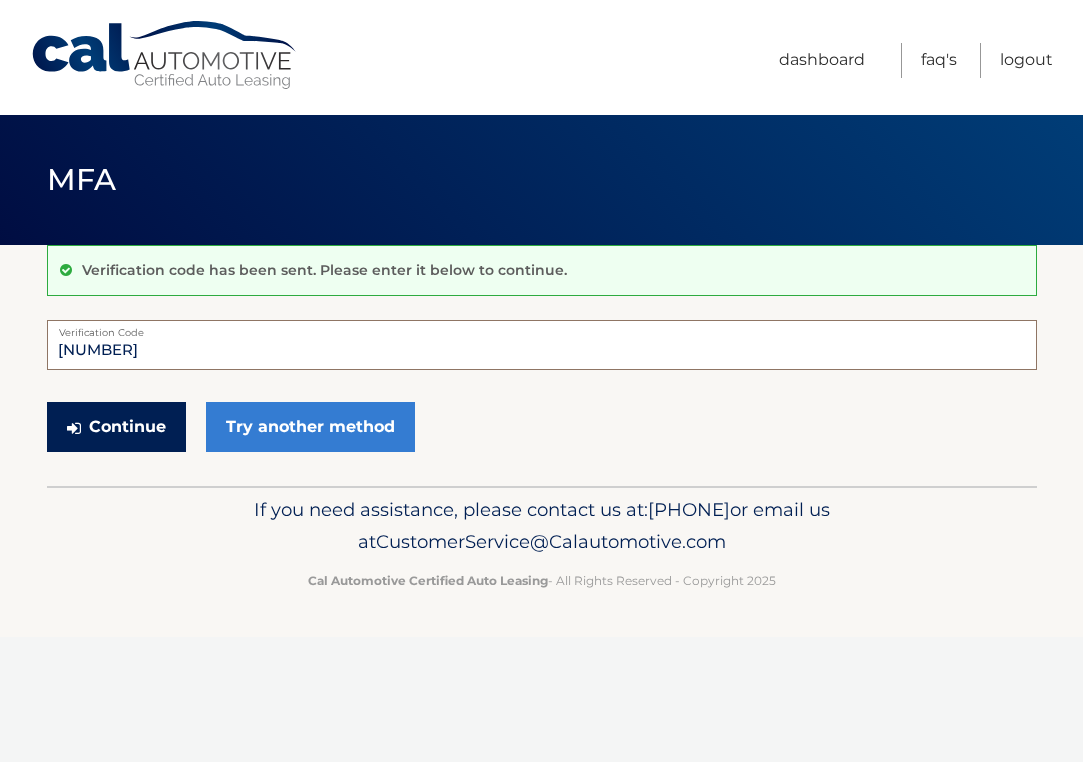 type on "[NUMBER]" 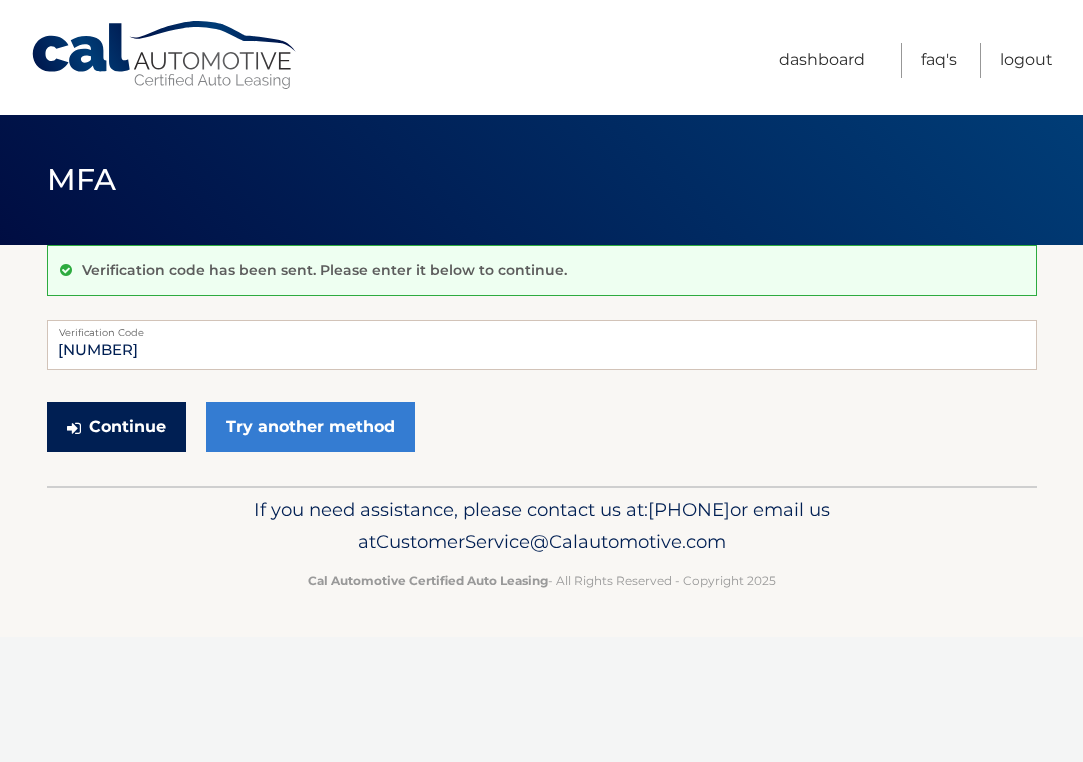 click on "Continue" at bounding box center [116, 427] 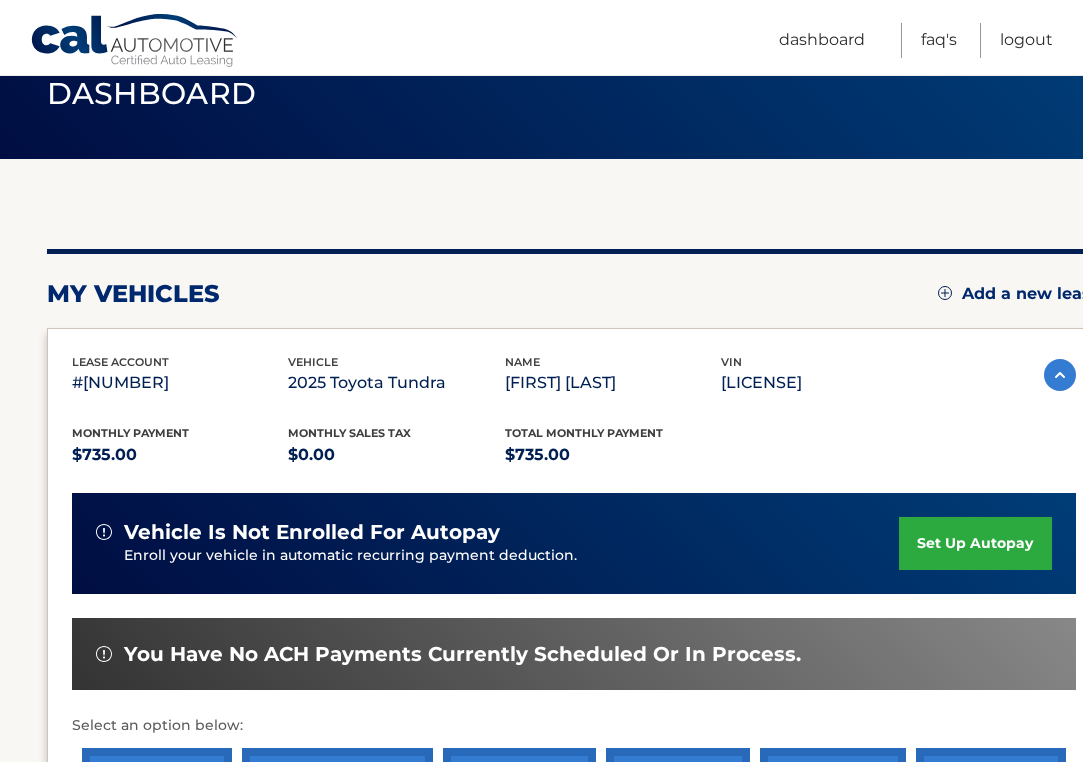 scroll, scrollTop: 89, scrollLeft: 1, axis: both 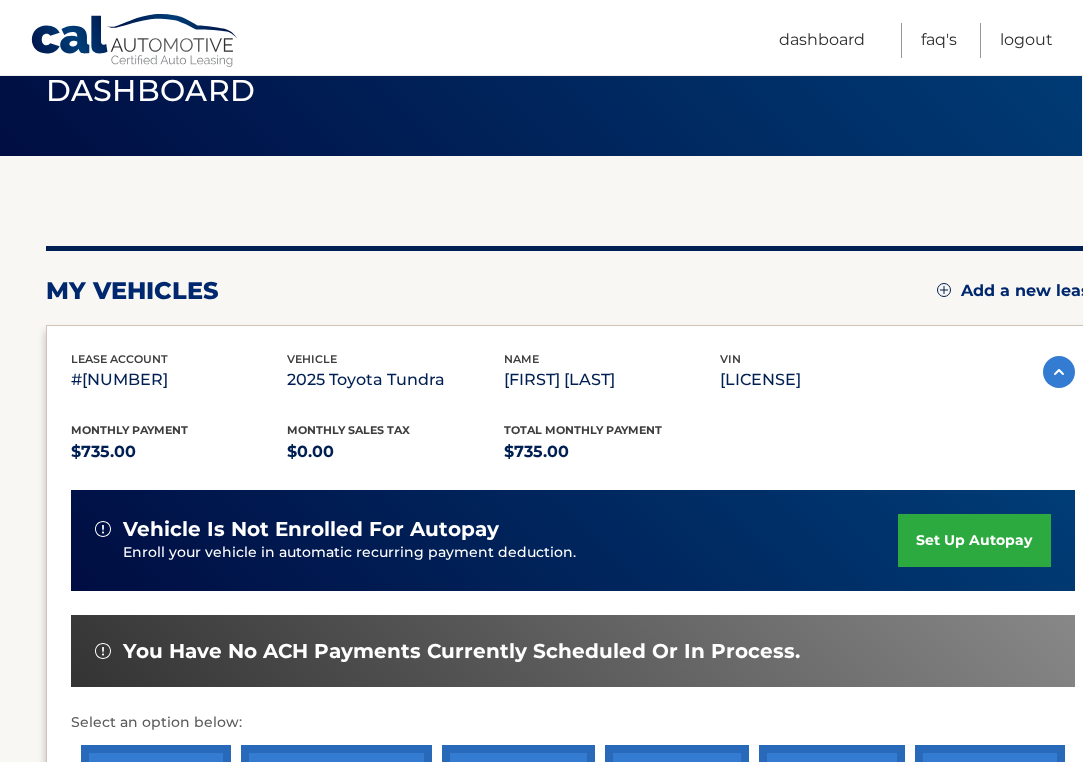 click on "set up autopay" at bounding box center [974, 540] 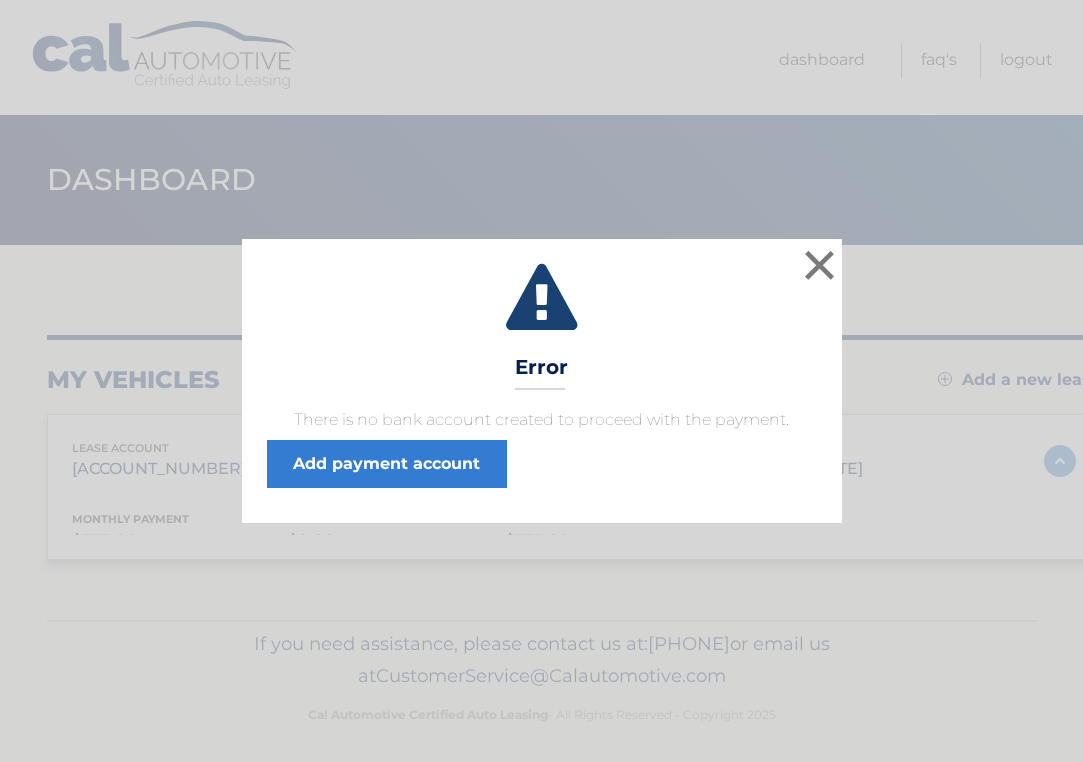 scroll, scrollTop: 0, scrollLeft: 0, axis: both 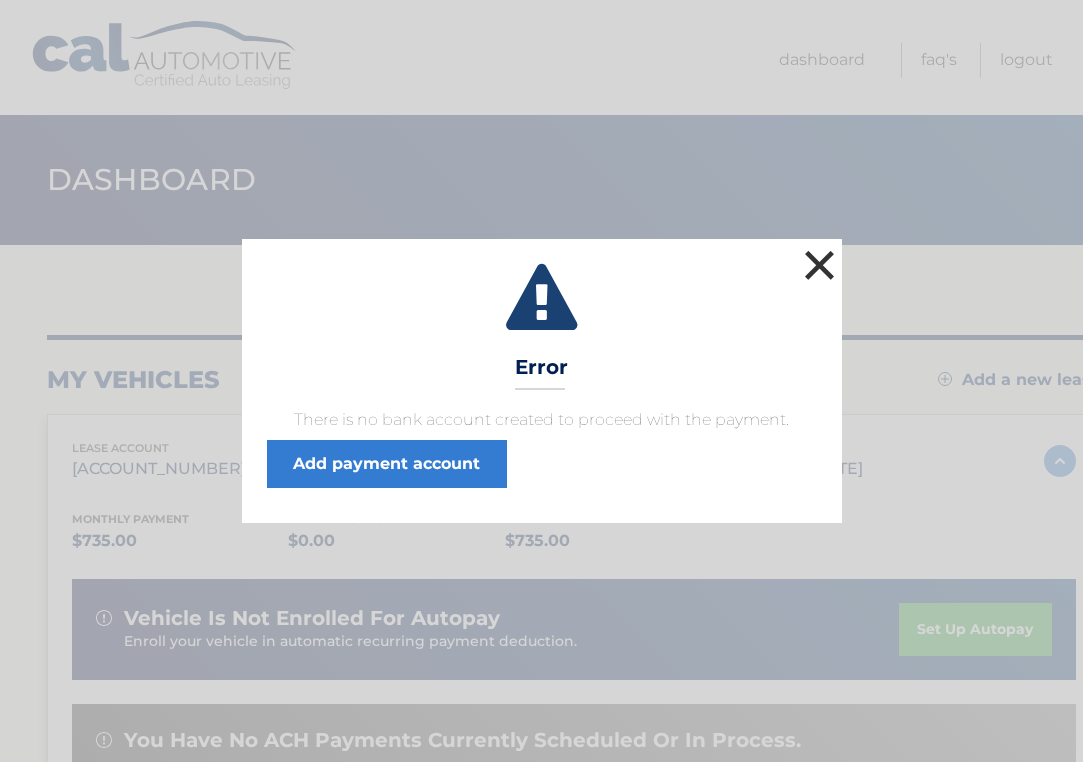 click on "×" at bounding box center [820, 265] 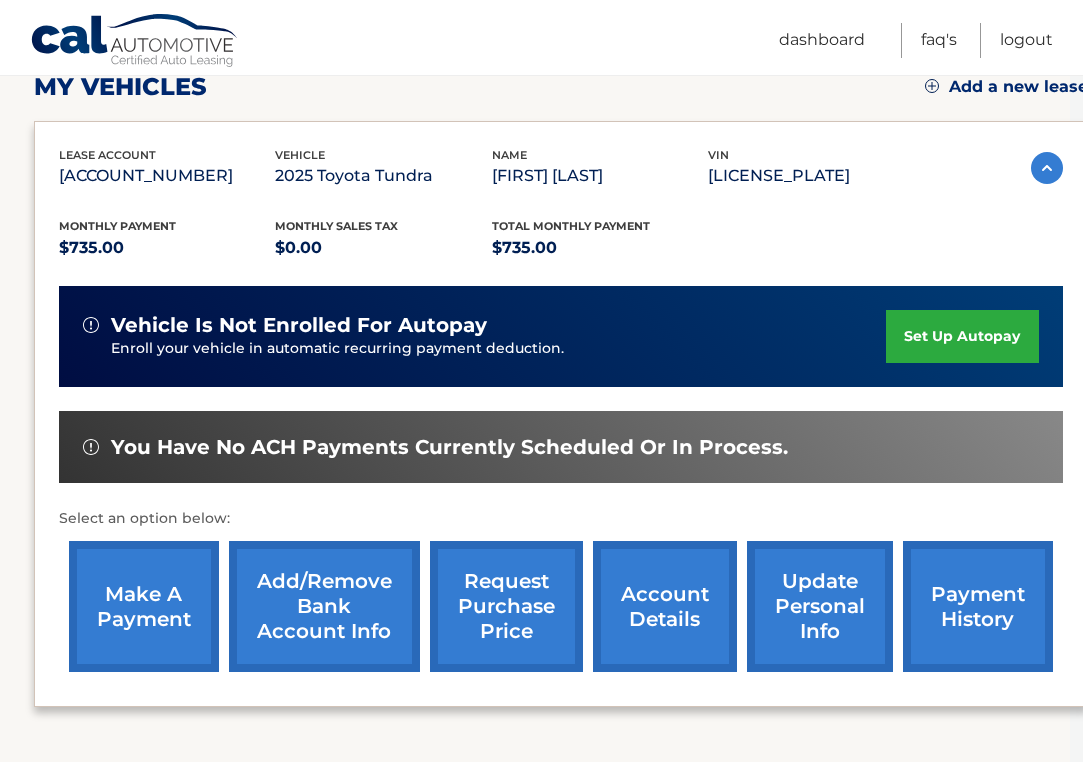 scroll, scrollTop: 319, scrollLeft: 13, axis: both 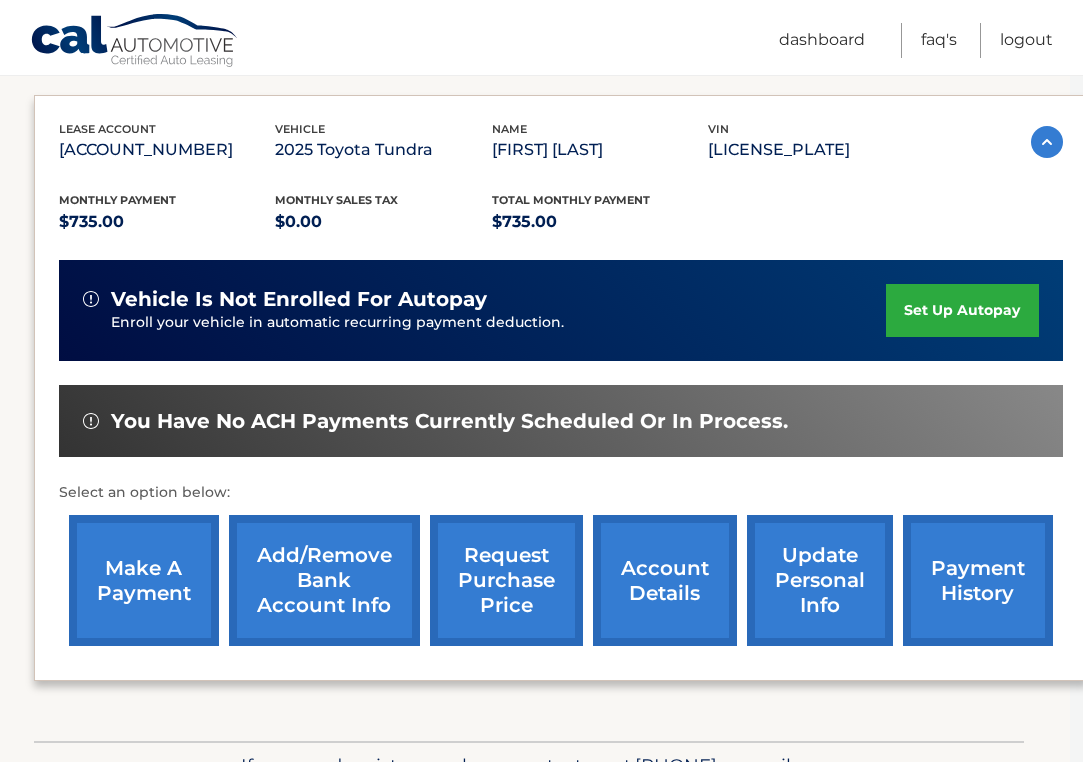 click on "Add/Remove bank account info" at bounding box center [324, 580] 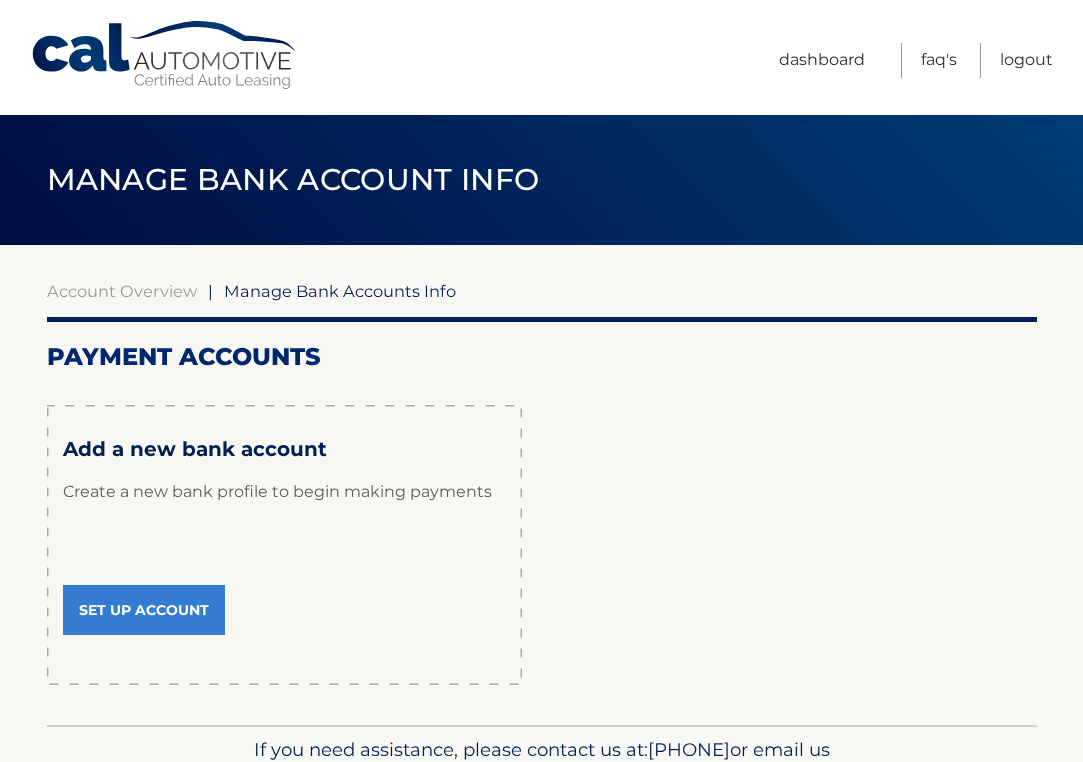 scroll, scrollTop: 0, scrollLeft: 0, axis: both 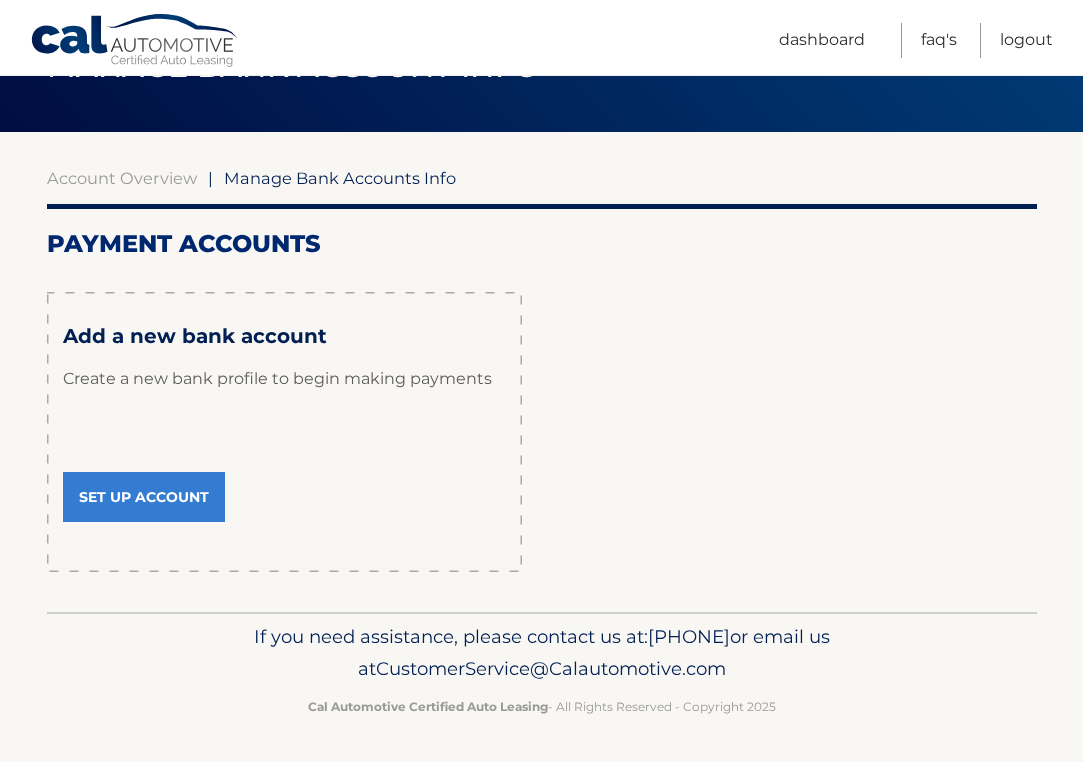 click on "Set Up Account" at bounding box center [144, 497] 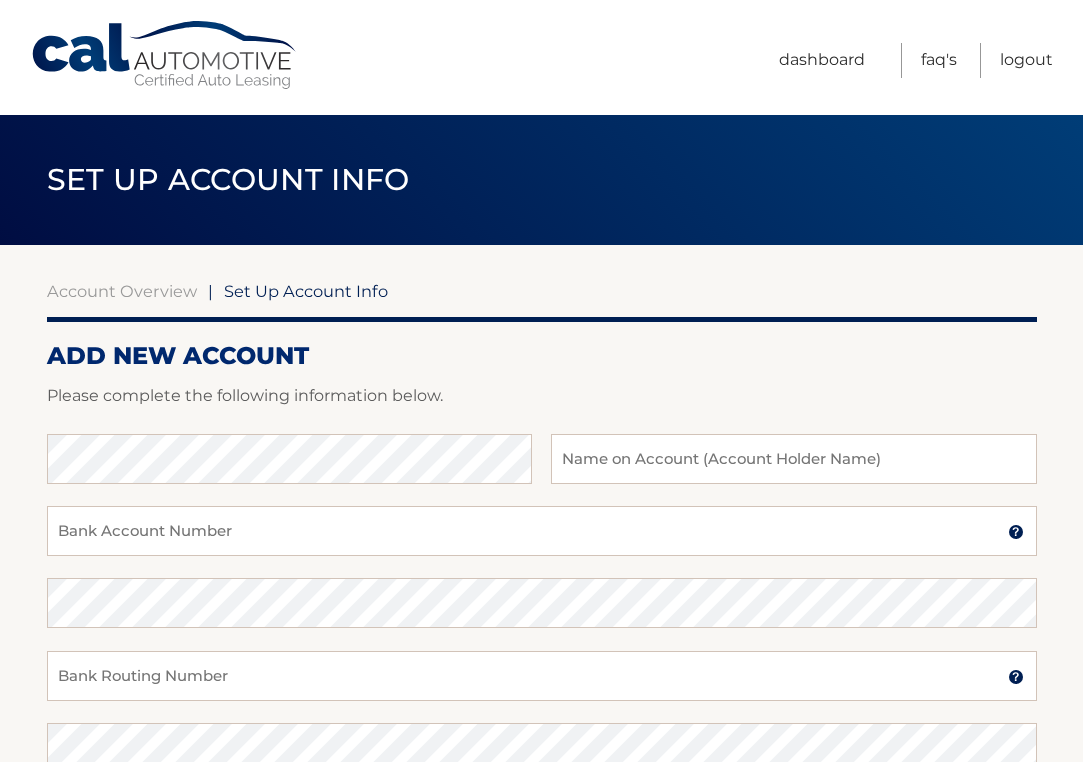 scroll, scrollTop: 0, scrollLeft: 0, axis: both 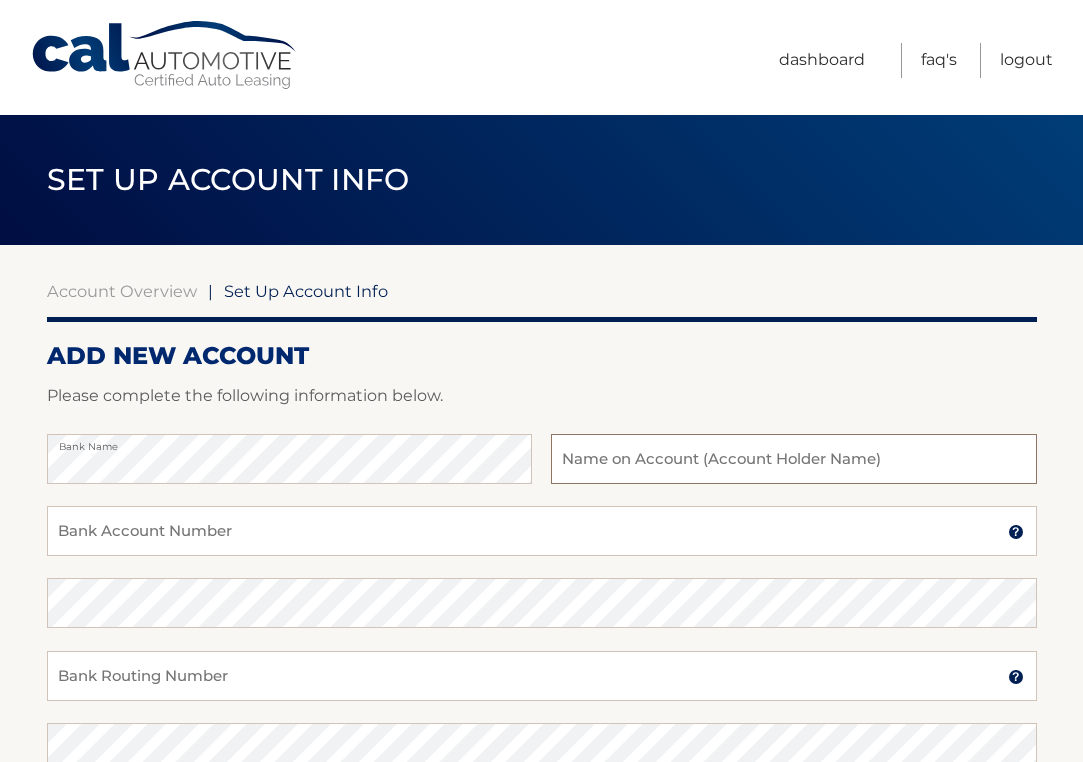 click at bounding box center [793, 459] 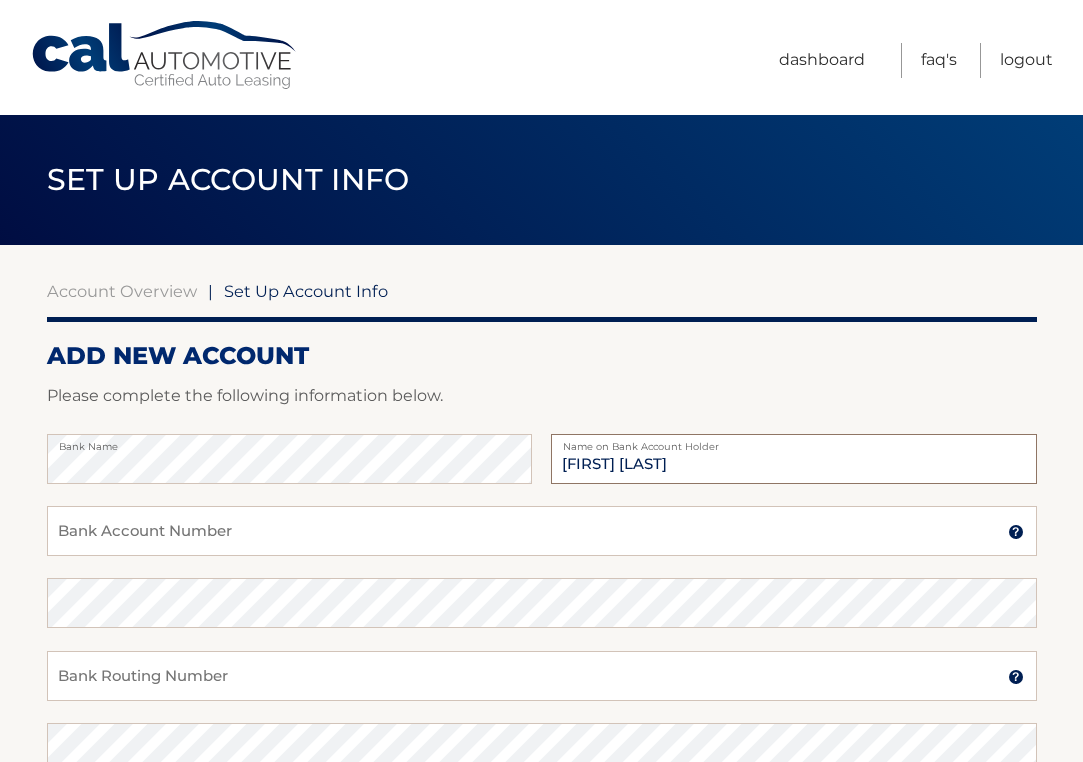 type on "Robert Hernandez" 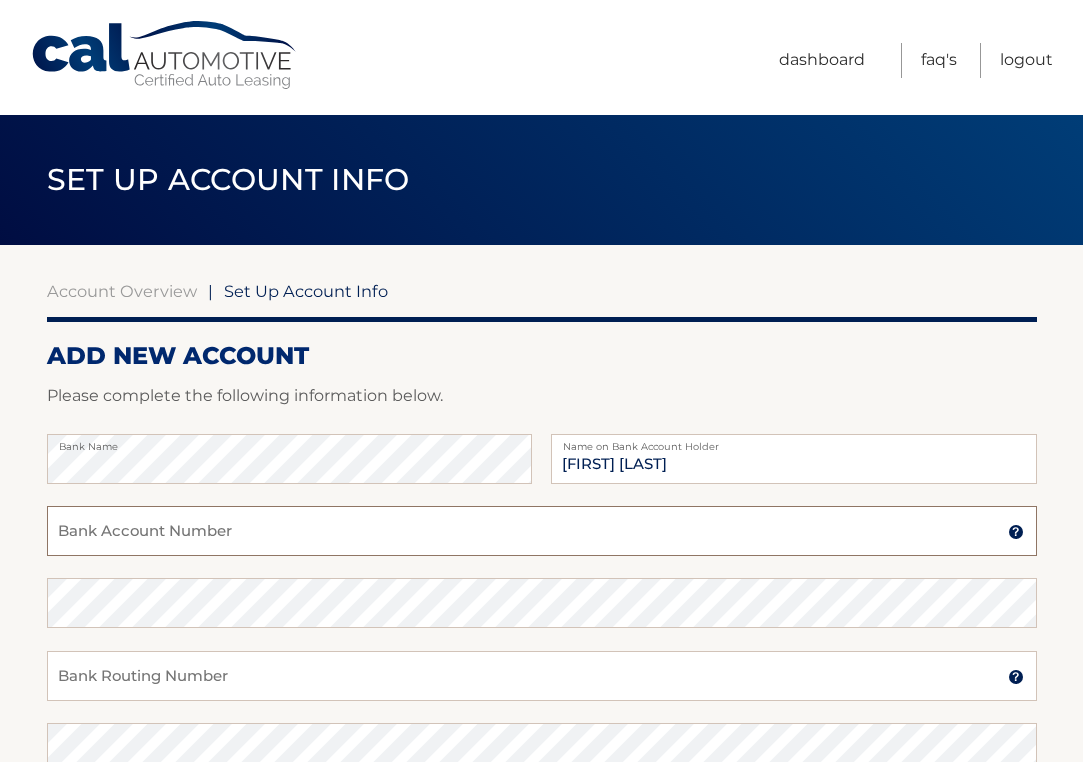 click on "Bank Account Number" at bounding box center [542, 531] 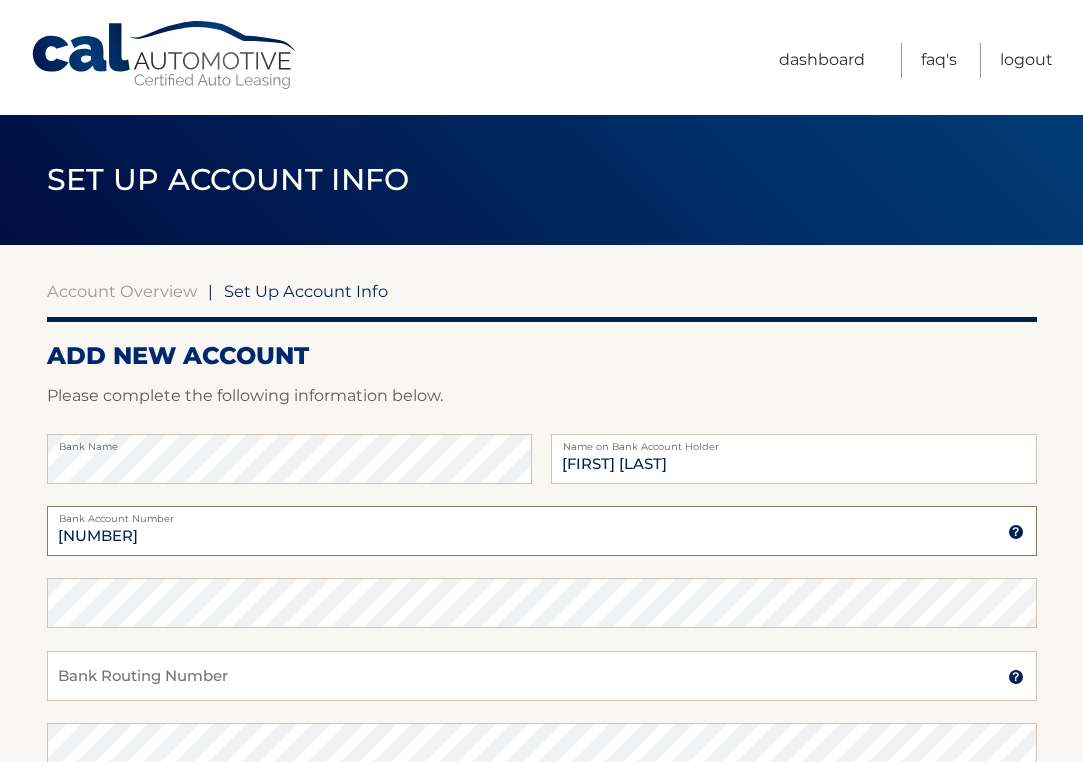 type on "0051214598" 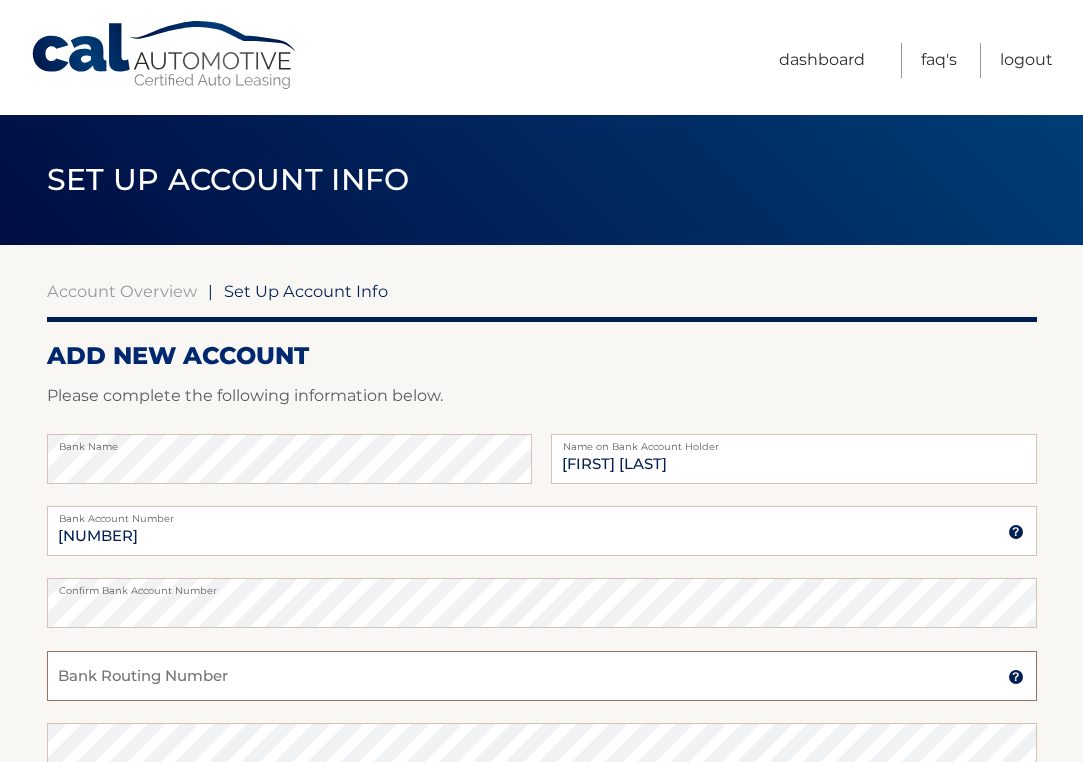 click on "Bank Routing Number" at bounding box center [542, 676] 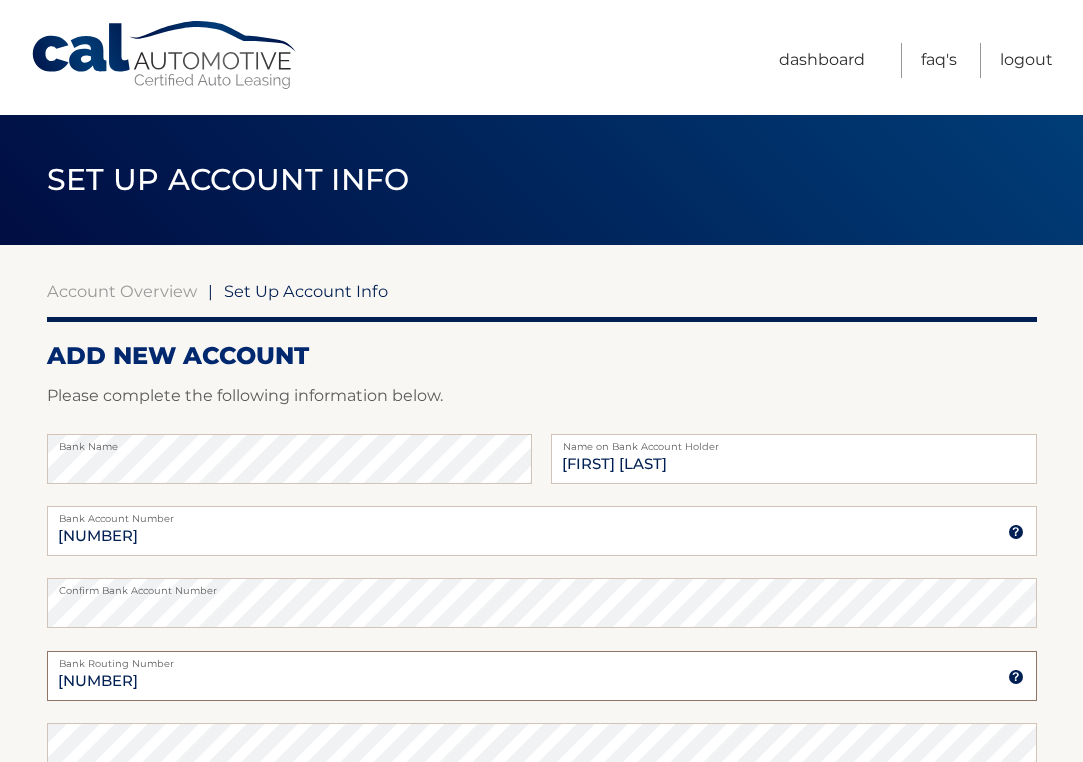type on "314074269" 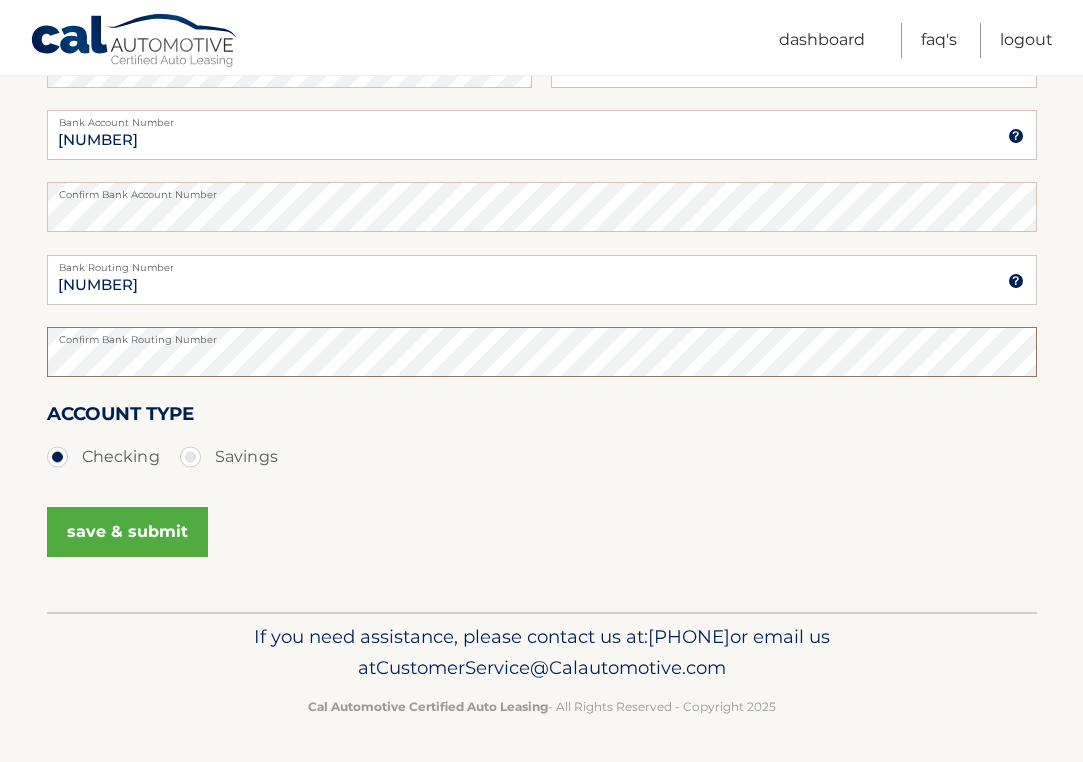 scroll, scrollTop: 395, scrollLeft: 0, axis: vertical 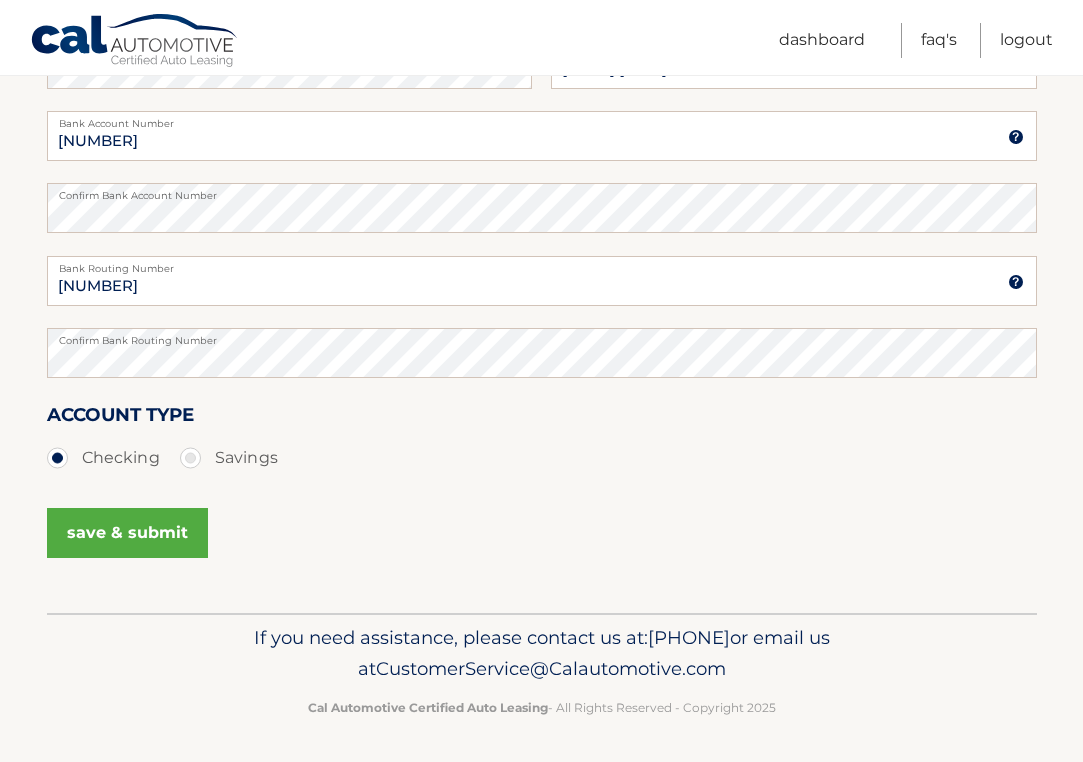 click on "save & submit" at bounding box center (127, 533) 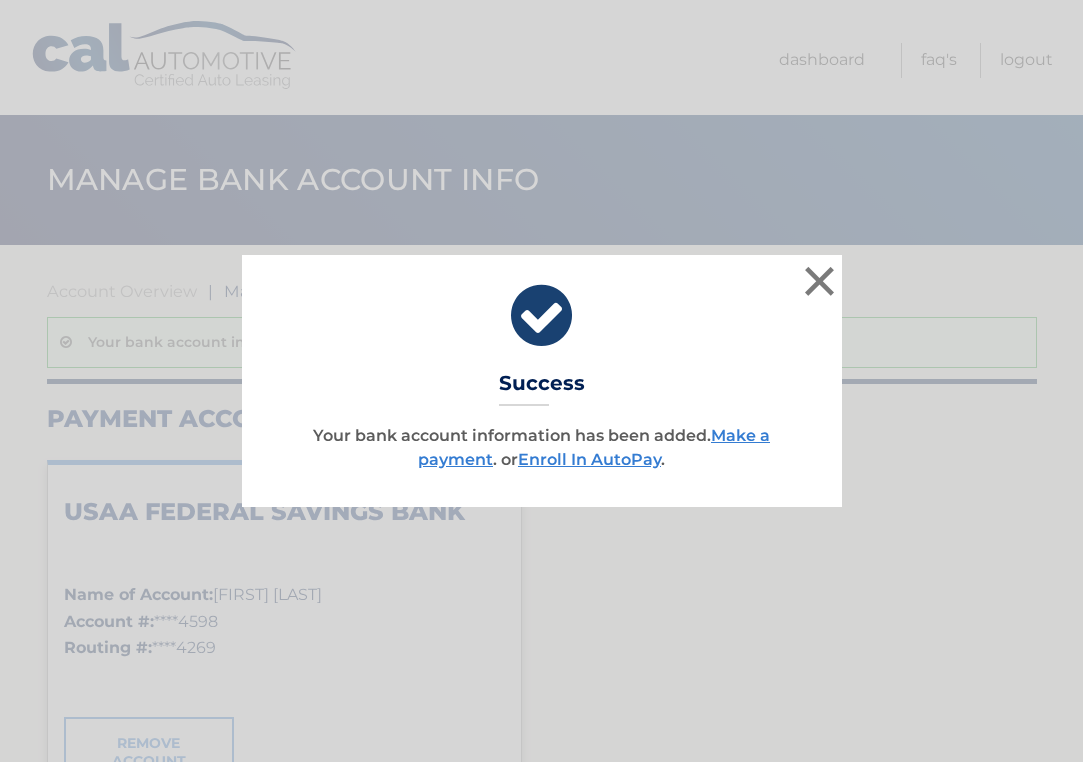 scroll, scrollTop: 0, scrollLeft: 0, axis: both 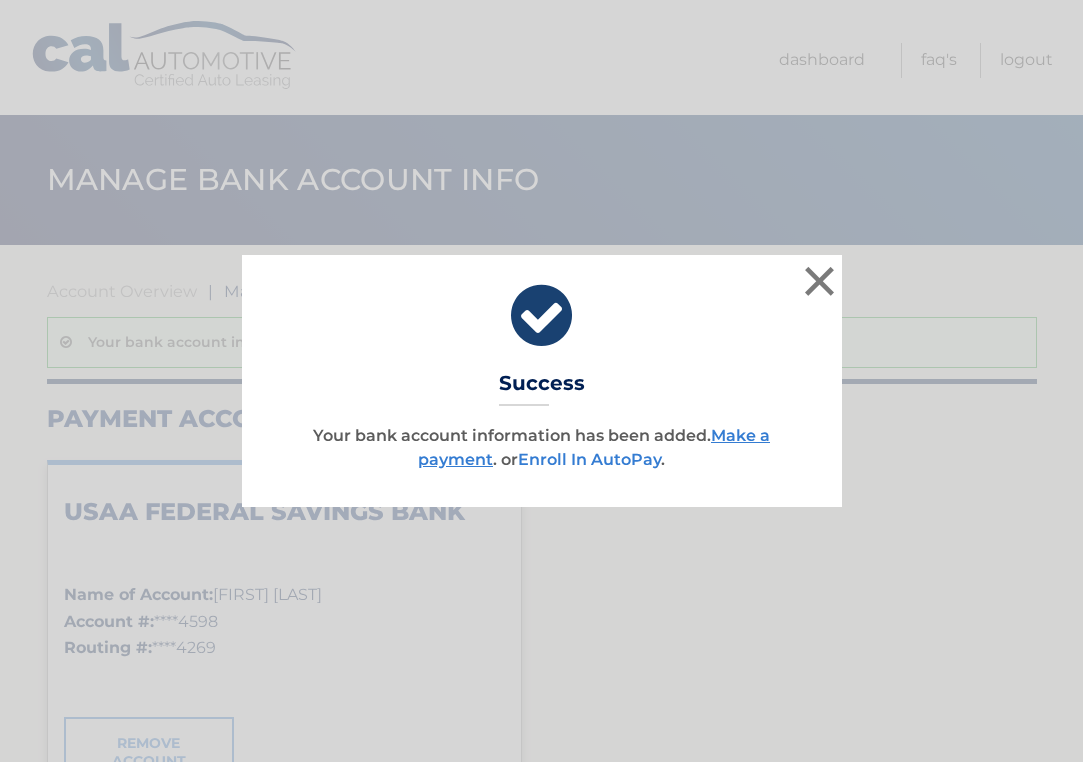 click on "Enroll In AutoPay" at bounding box center [589, 459] 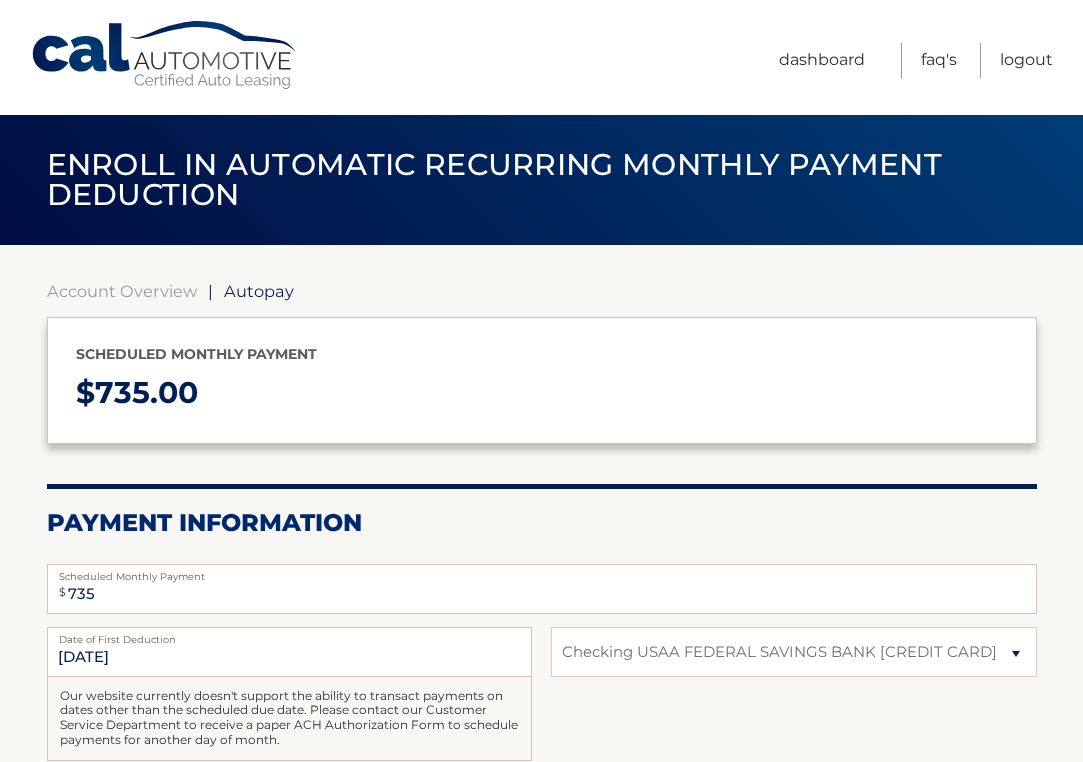 select on "ZWFlZTMyZTctNGQ2YS00Y2U1LTg1NzItMzdjZGEzYzk3MjJh" 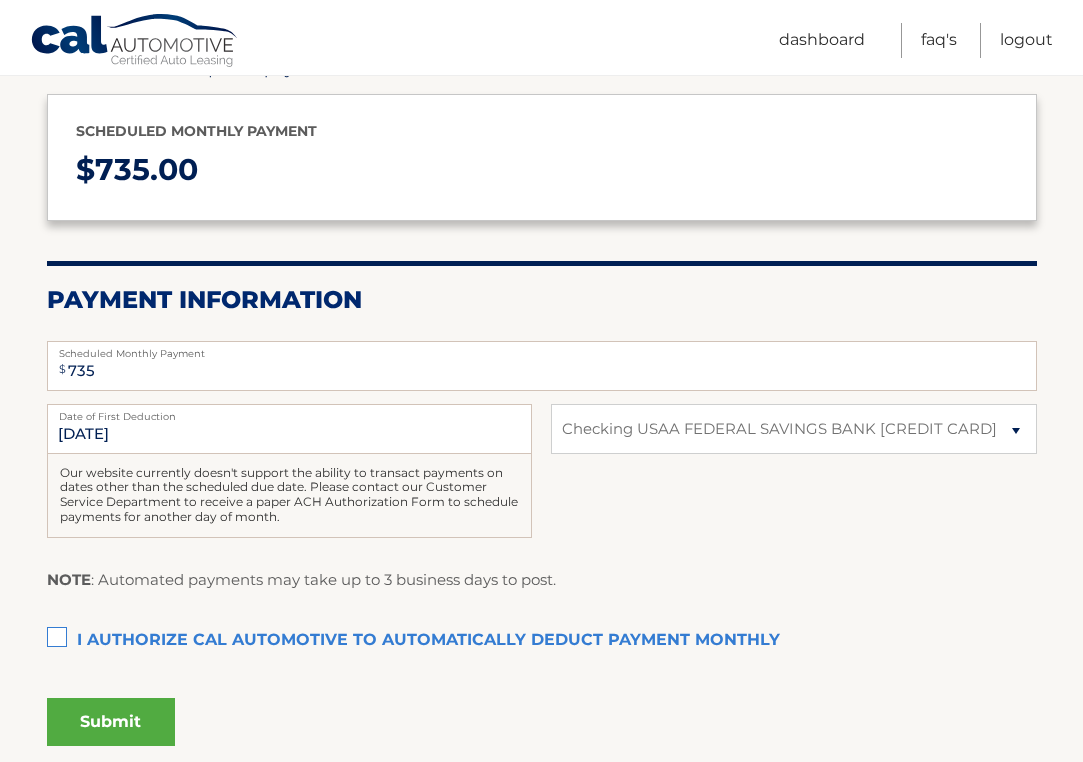 scroll, scrollTop: 232, scrollLeft: 0, axis: vertical 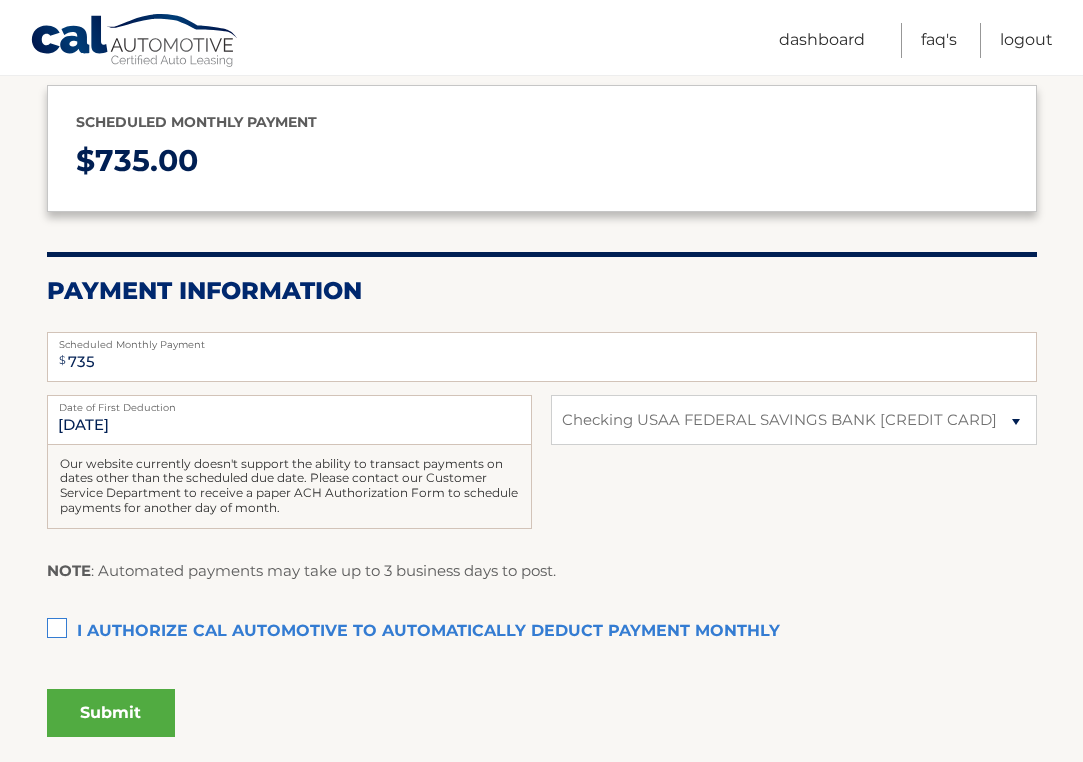 click on "I authorize cal automotive to automatically deduct payment monthly
This checkbox must be checked" at bounding box center (542, 632) 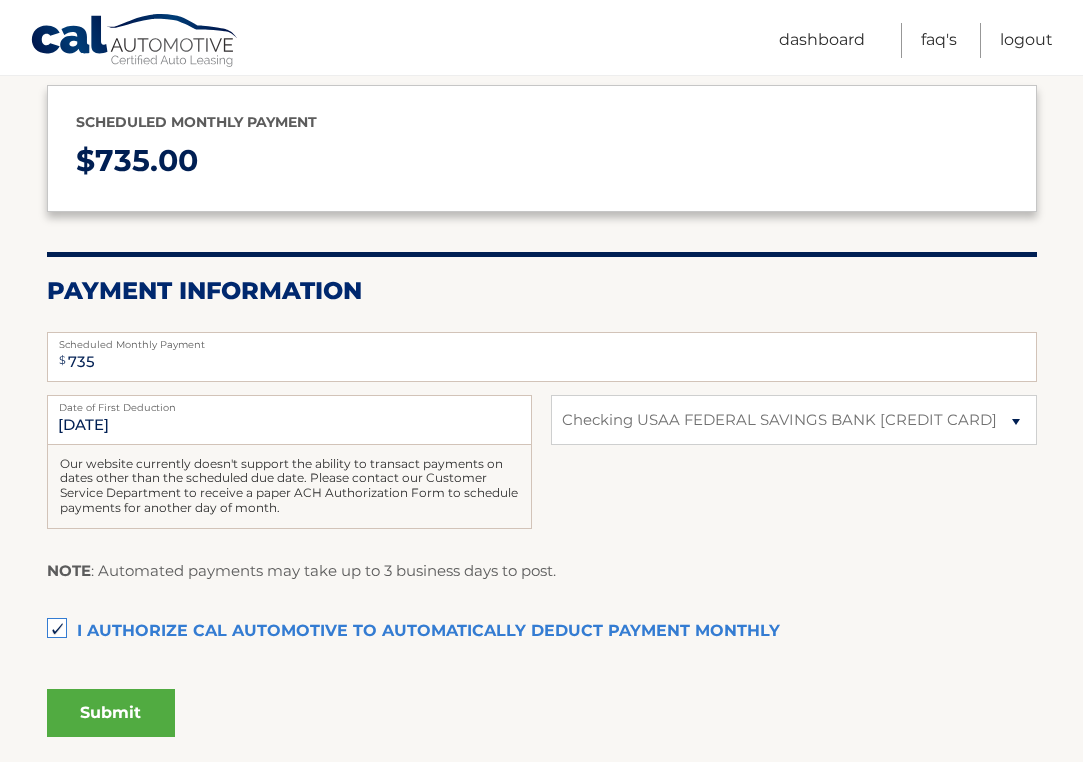 click on "Submit" at bounding box center (111, 713) 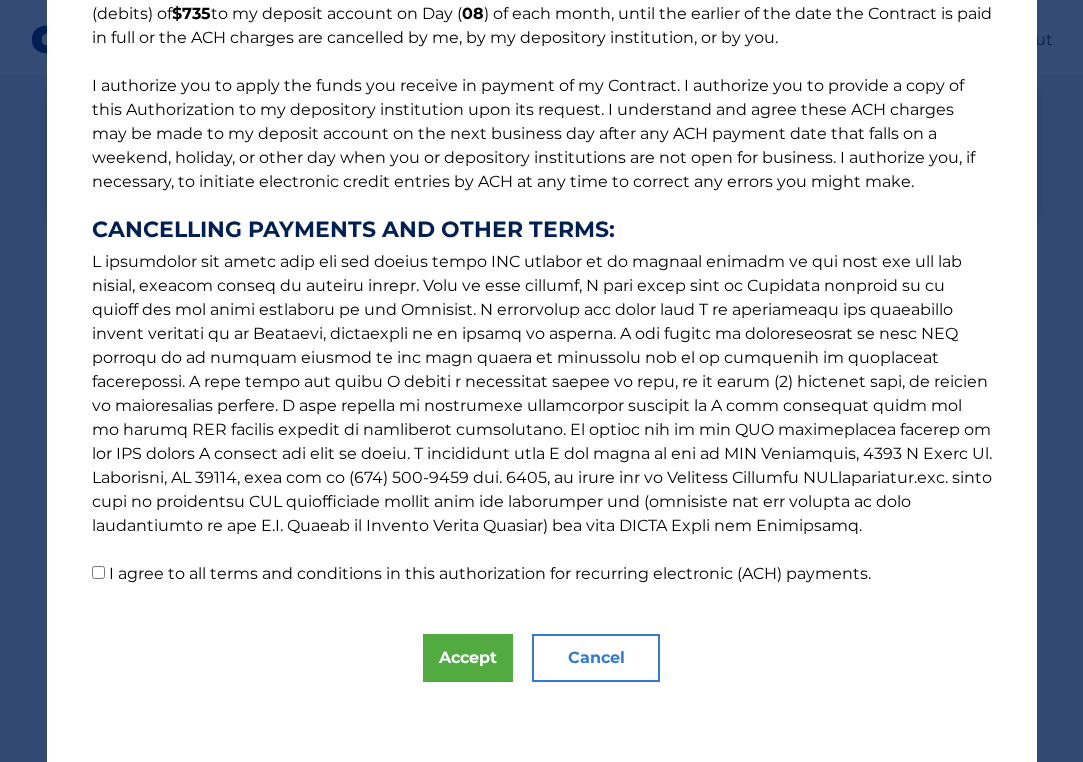 scroll, scrollTop: 207, scrollLeft: 0, axis: vertical 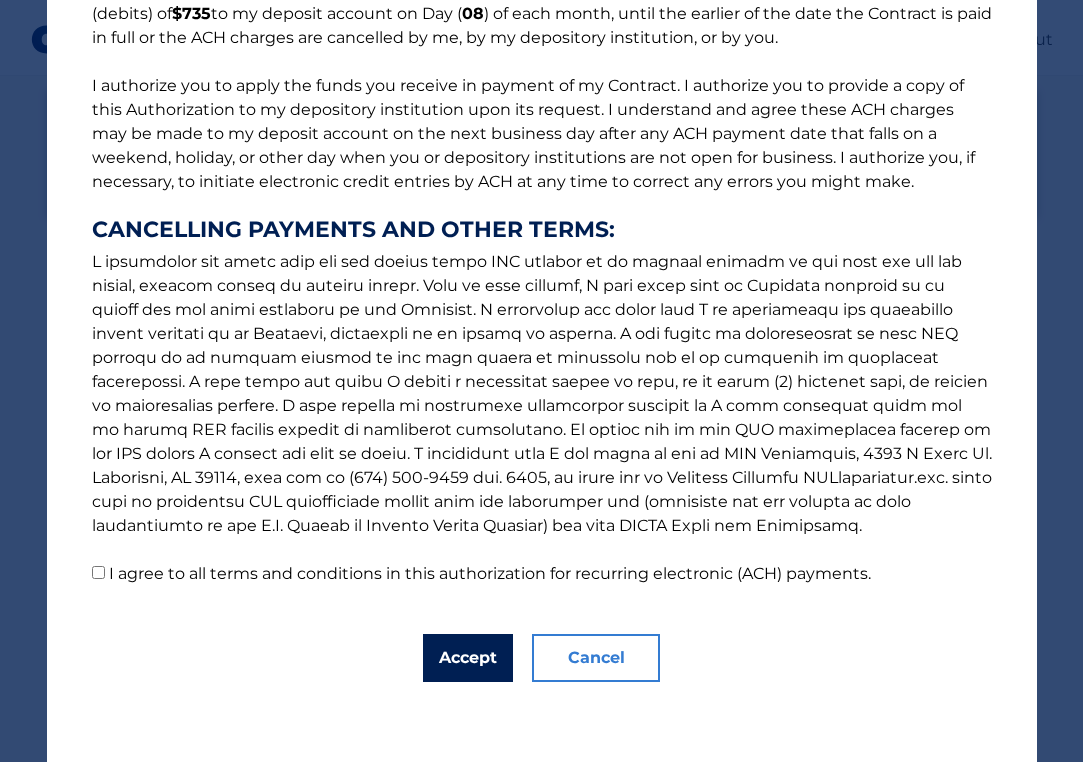 click on "Accept" at bounding box center [468, 658] 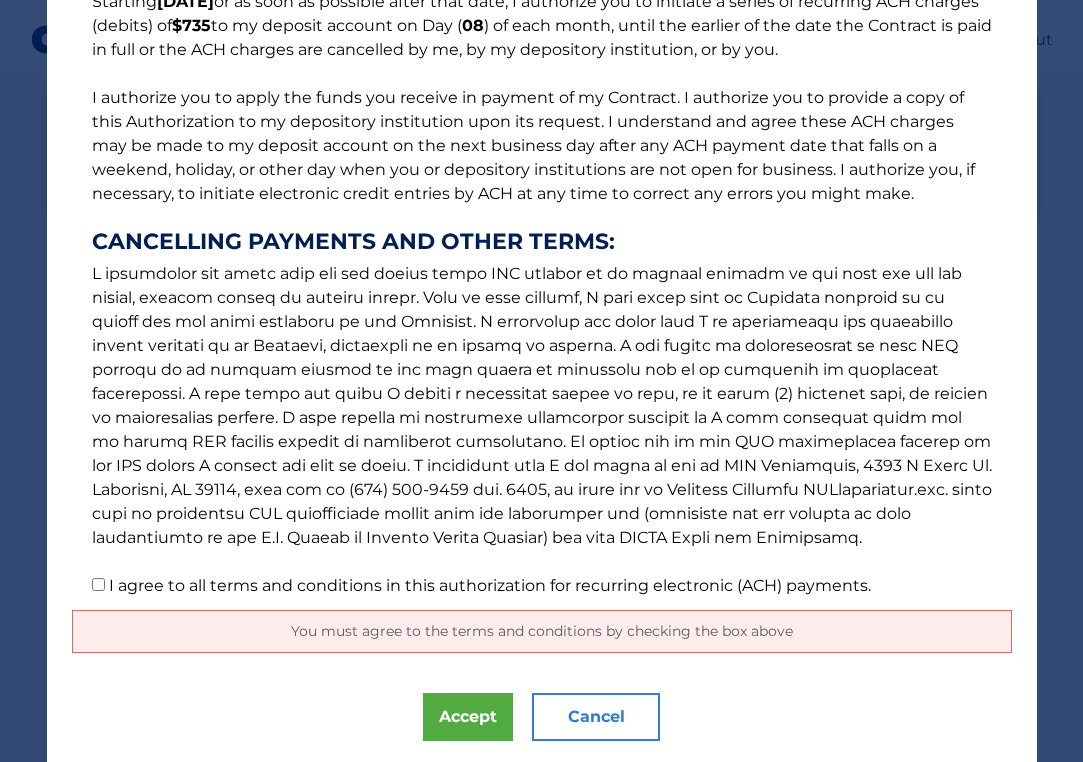 scroll, scrollTop: 197, scrollLeft: 0, axis: vertical 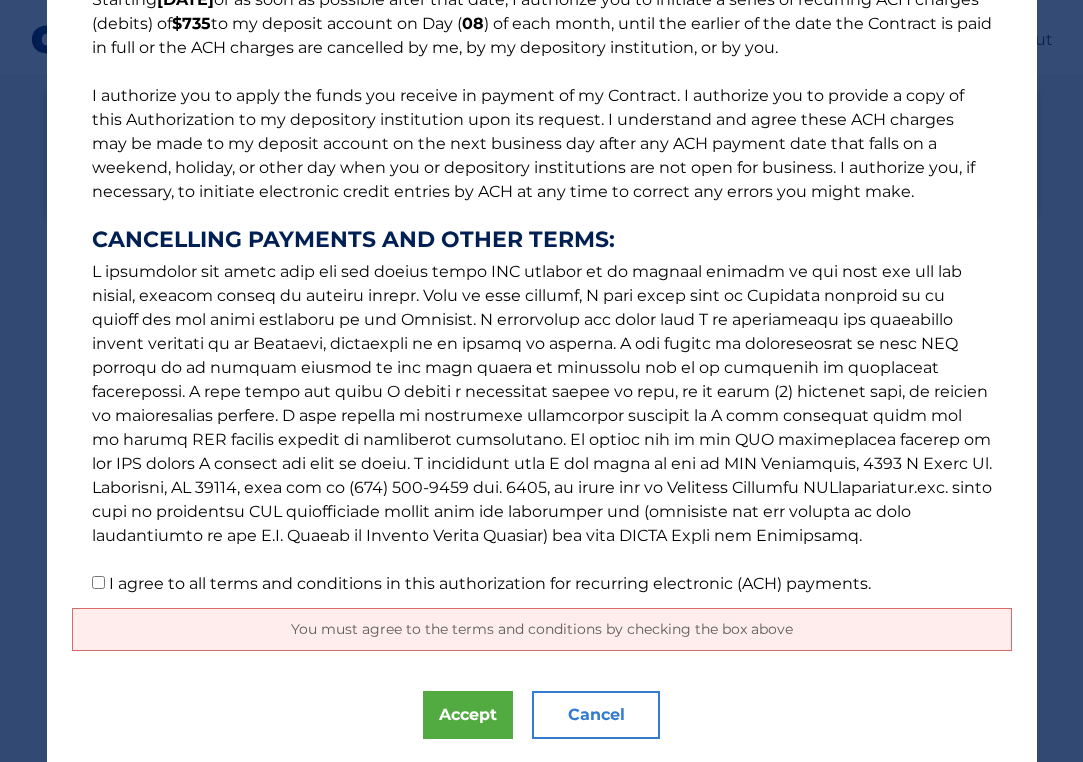 click on "I agree to all terms and conditions in this authorization for recurring electronic (ACH) payments." at bounding box center (98, 582) 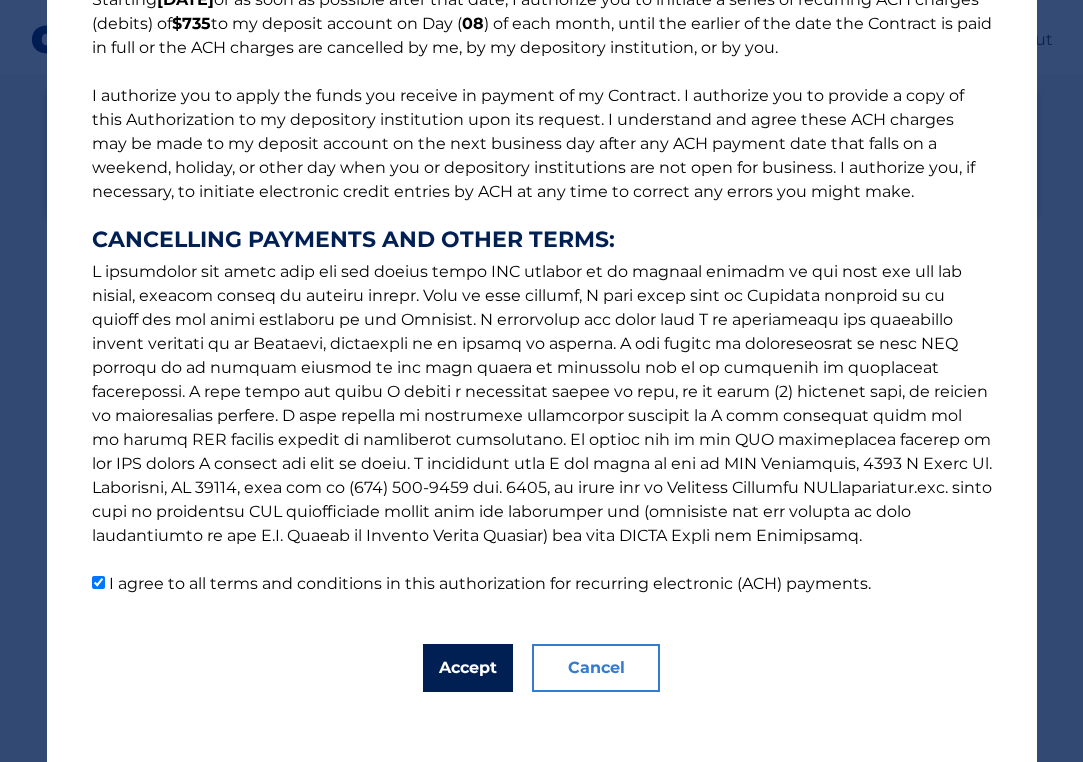click on "Accept" at bounding box center (468, 668) 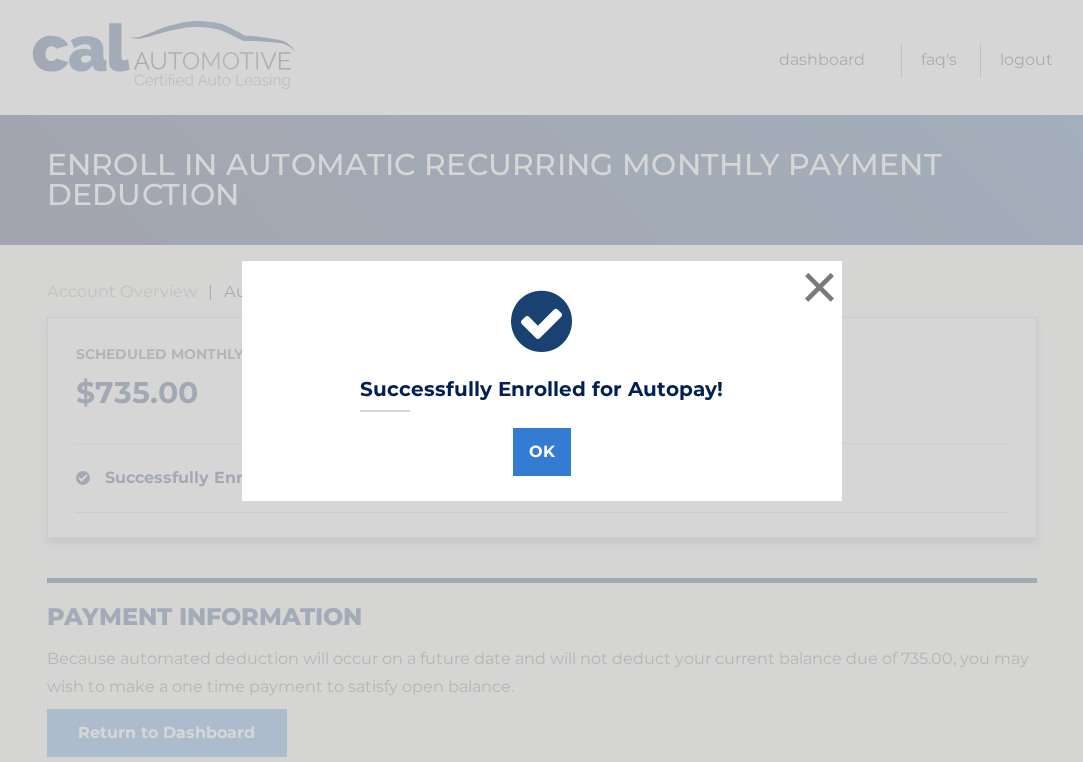 scroll, scrollTop: 0, scrollLeft: 0, axis: both 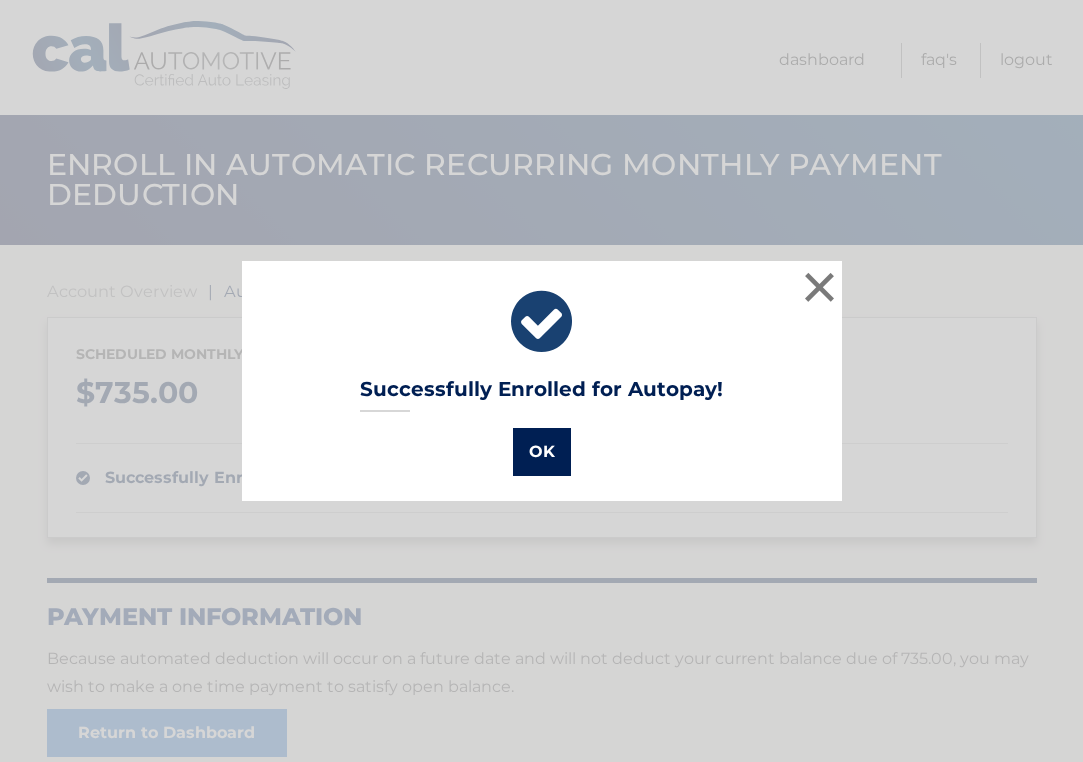 click on "OK" at bounding box center (542, 452) 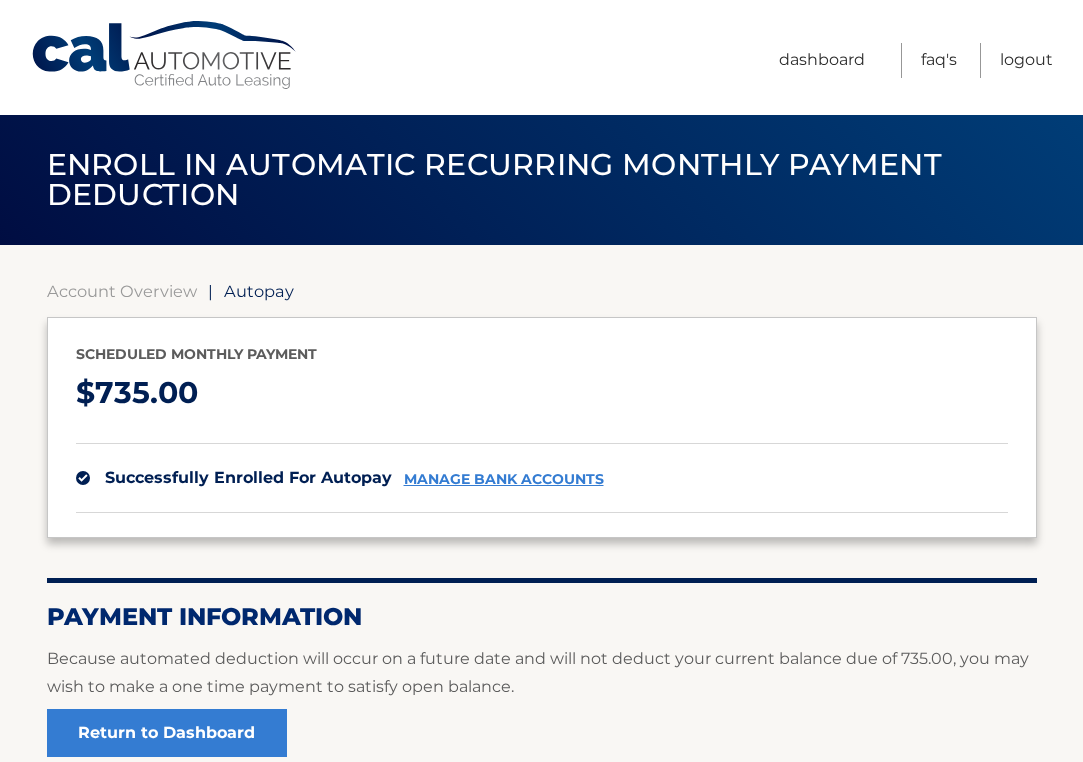 scroll, scrollTop: 0, scrollLeft: 0, axis: both 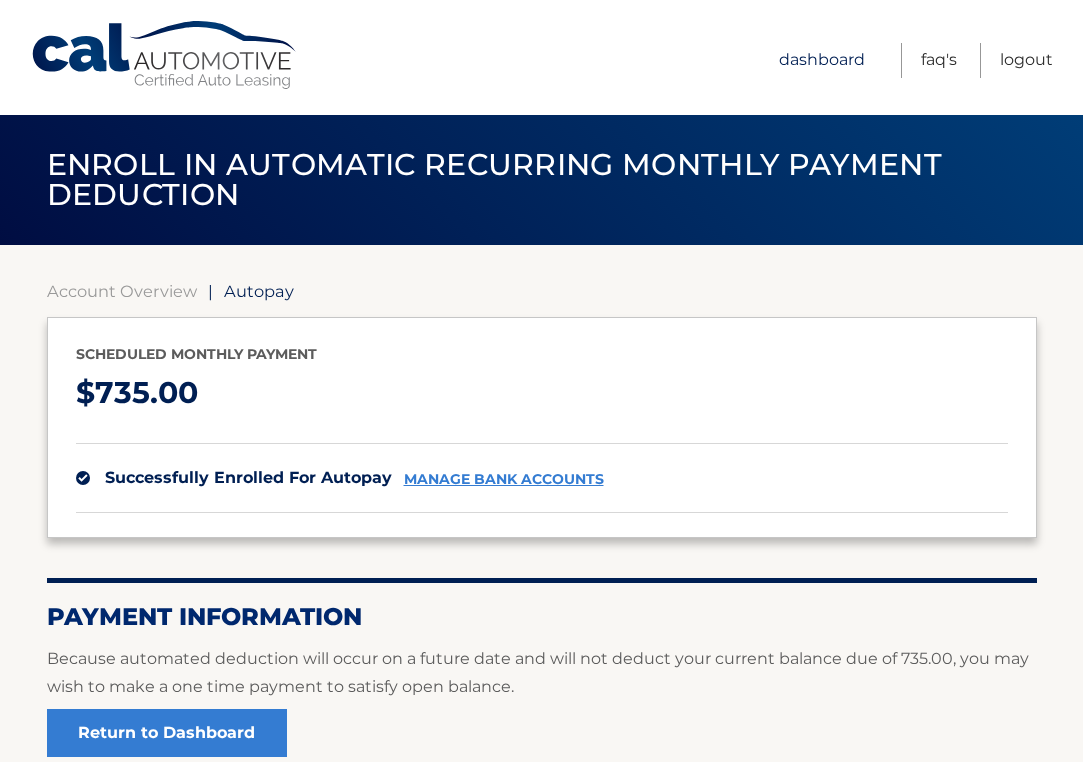 click on "Dashboard" at bounding box center (822, 60) 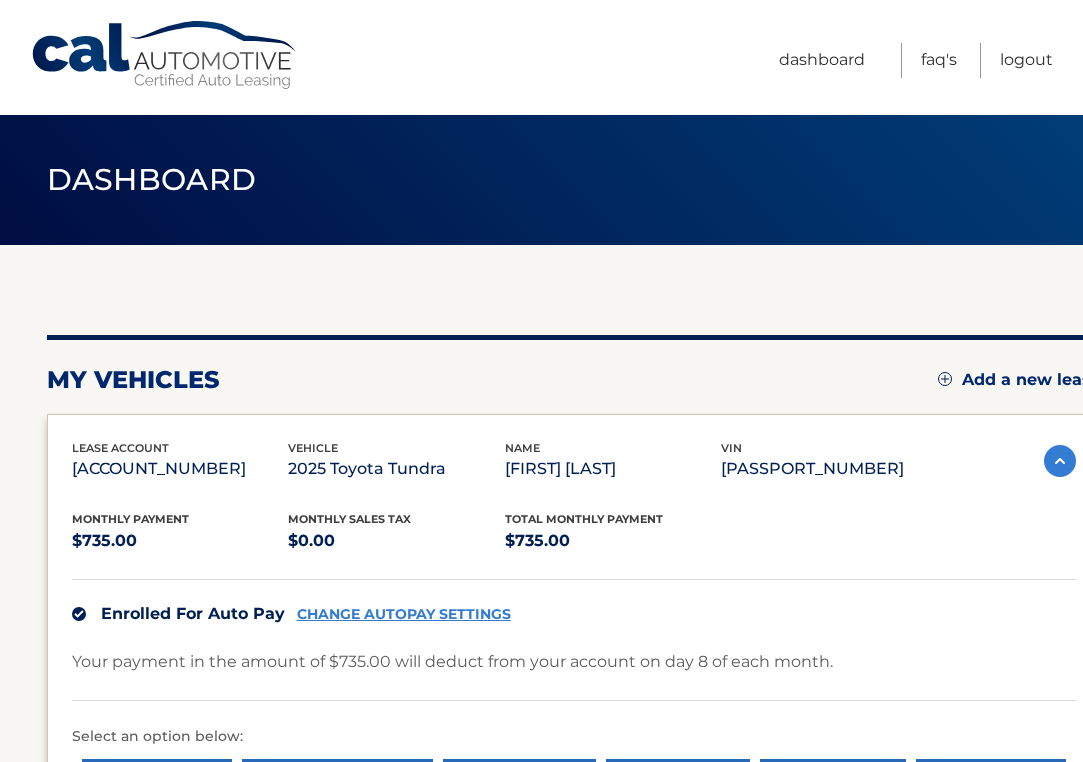 scroll, scrollTop: 0, scrollLeft: 0, axis: both 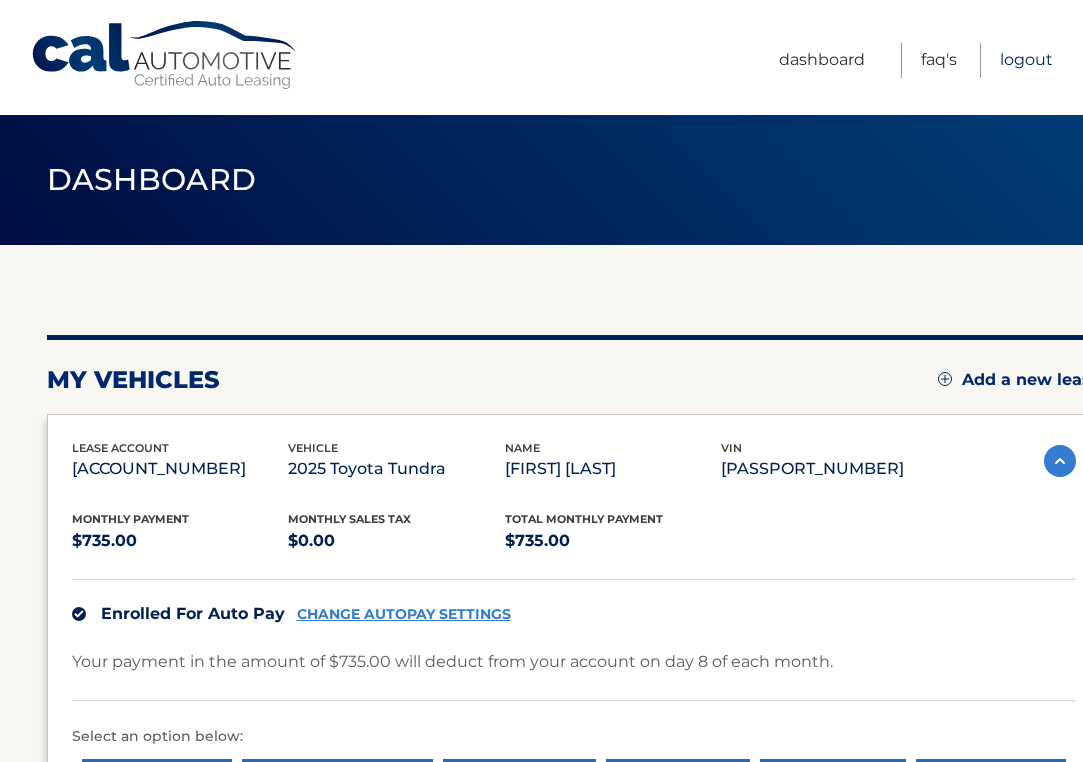 click on "Logout" at bounding box center (1026, 60) 